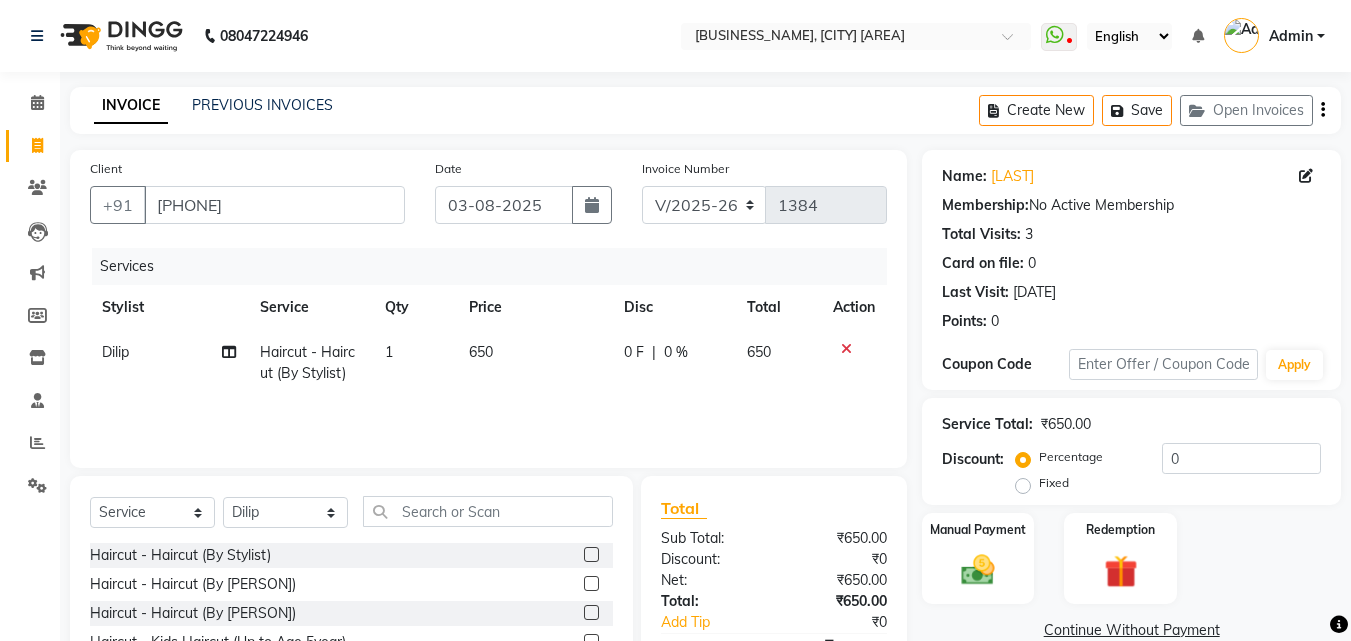 select on "6172" 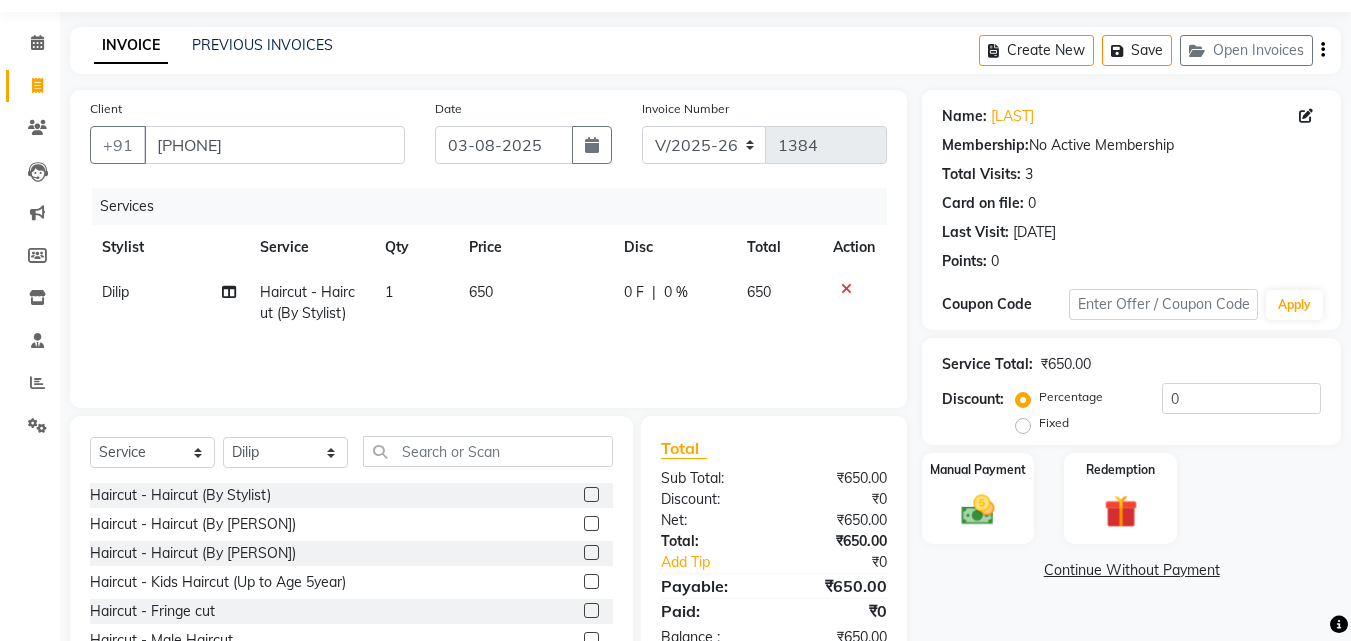 scroll, scrollTop: 0, scrollLeft: 0, axis: both 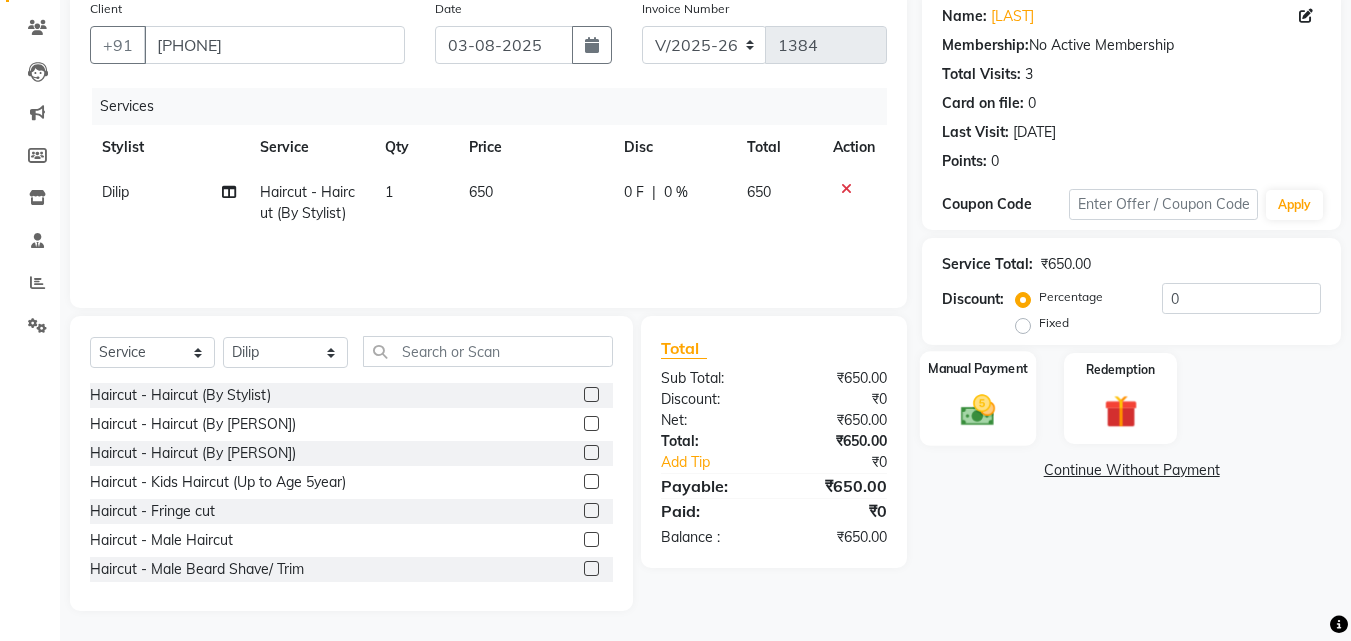 click on "Manual Payment" 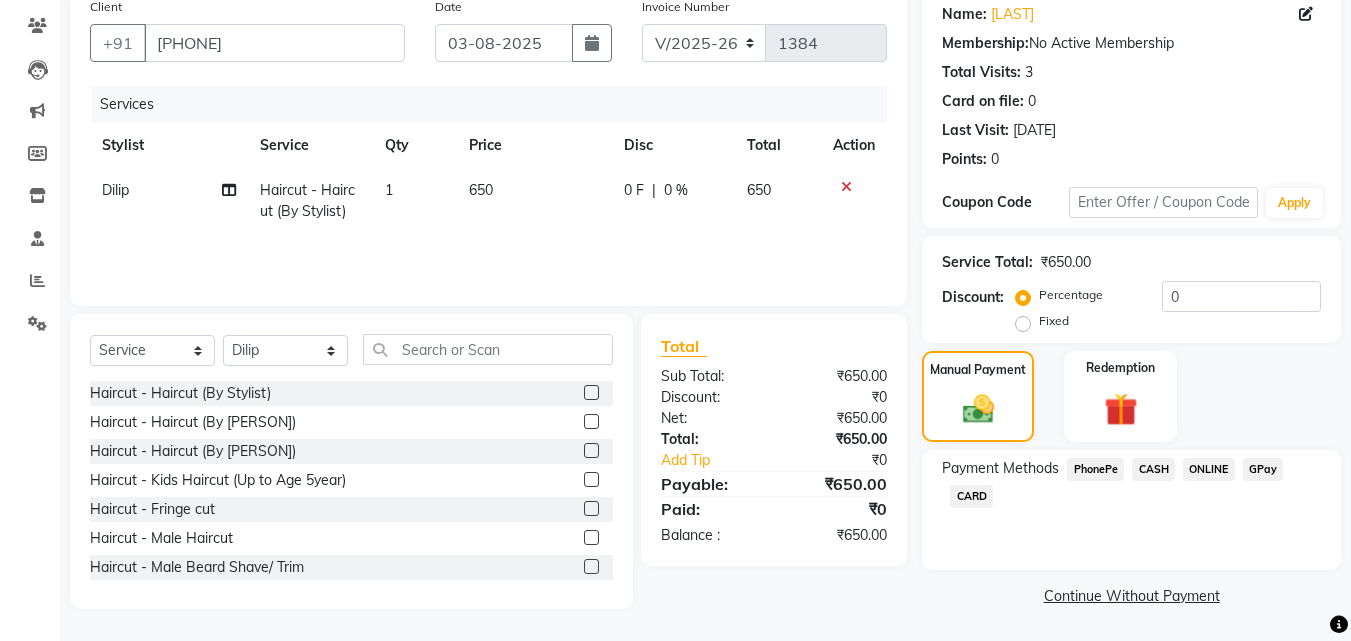 click on "GPay" 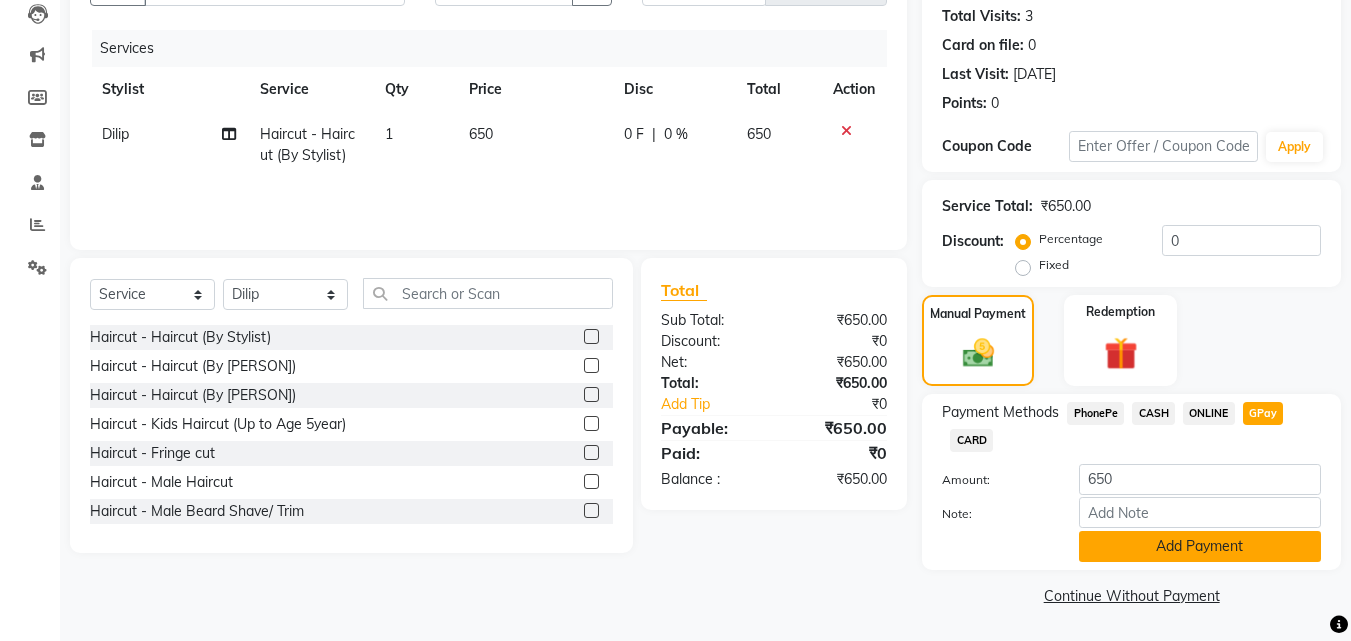 click on "Add Payment" 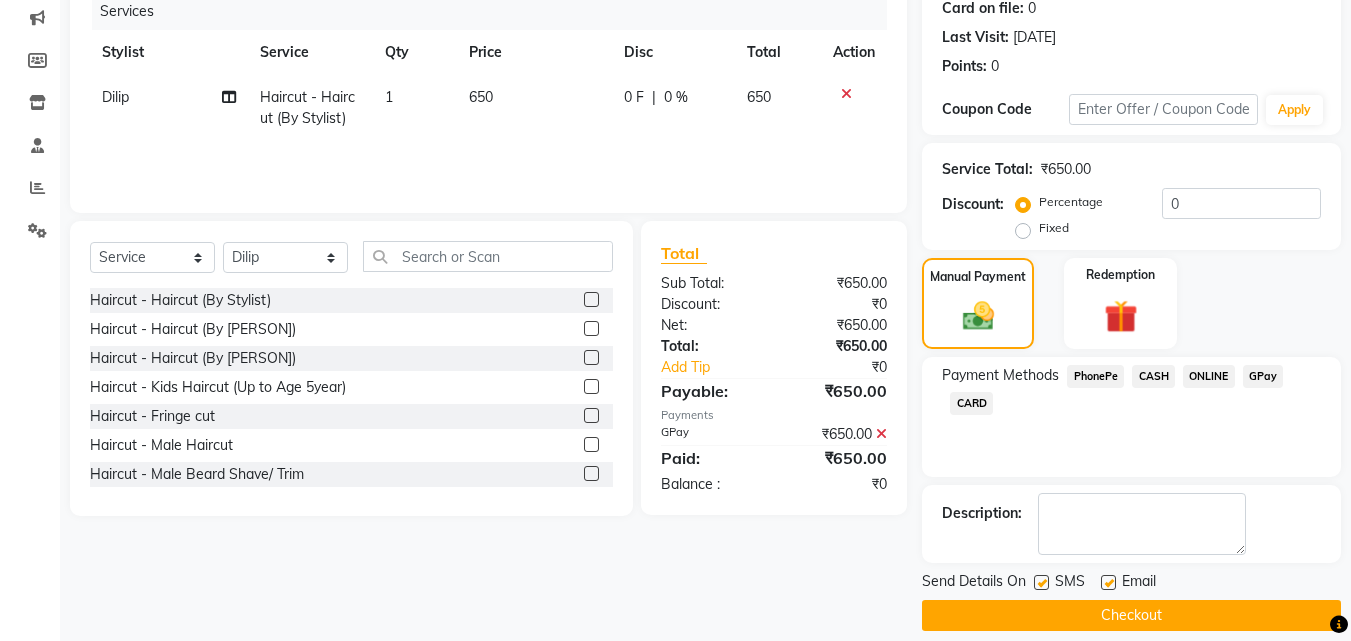scroll, scrollTop: 275, scrollLeft: 0, axis: vertical 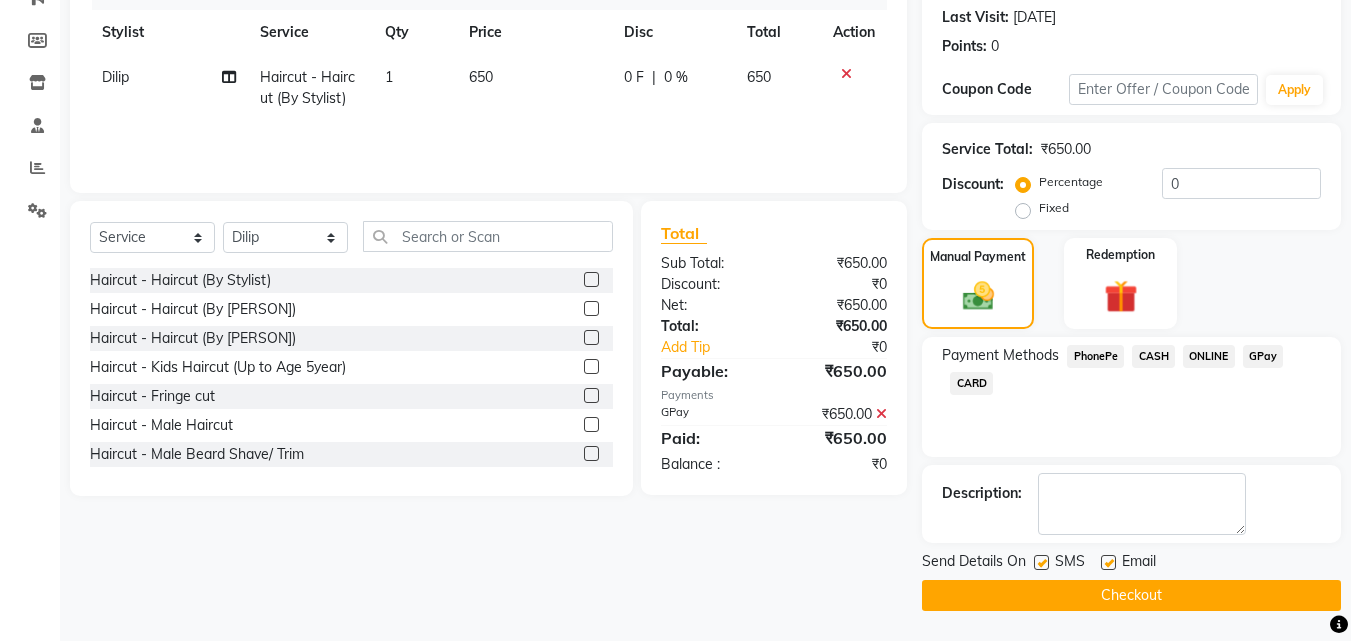 click on "Checkout" 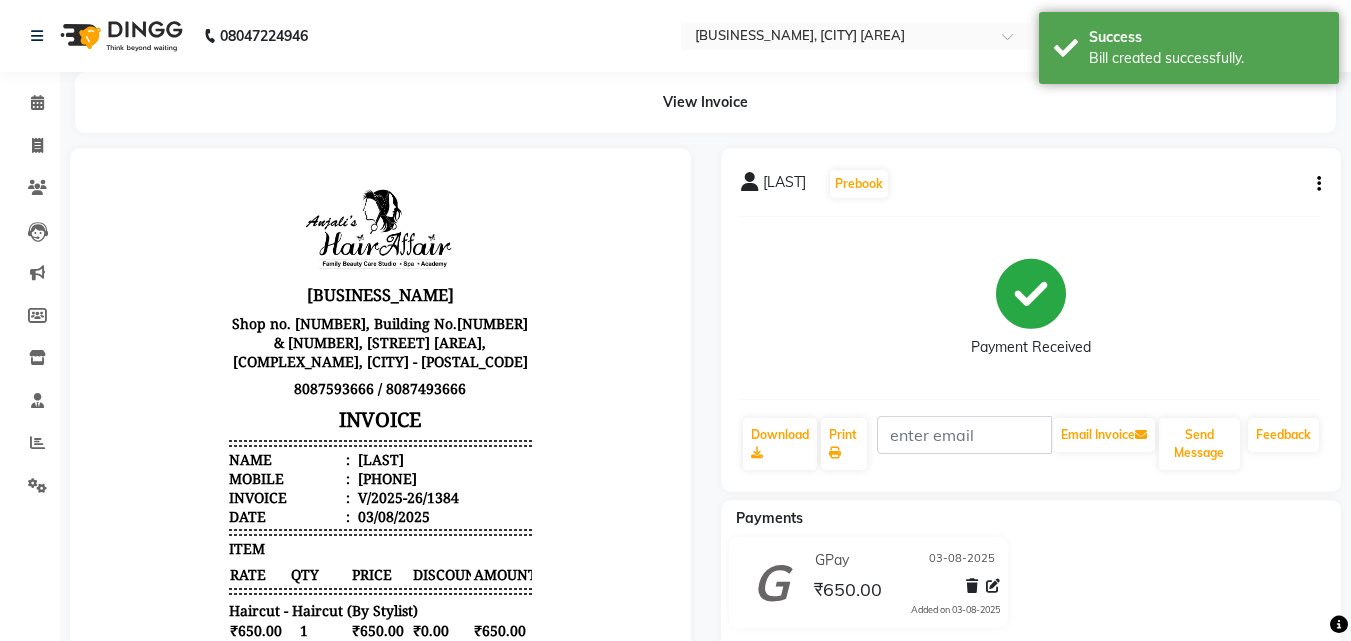scroll, scrollTop: 0, scrollLeft: 0, axis: both 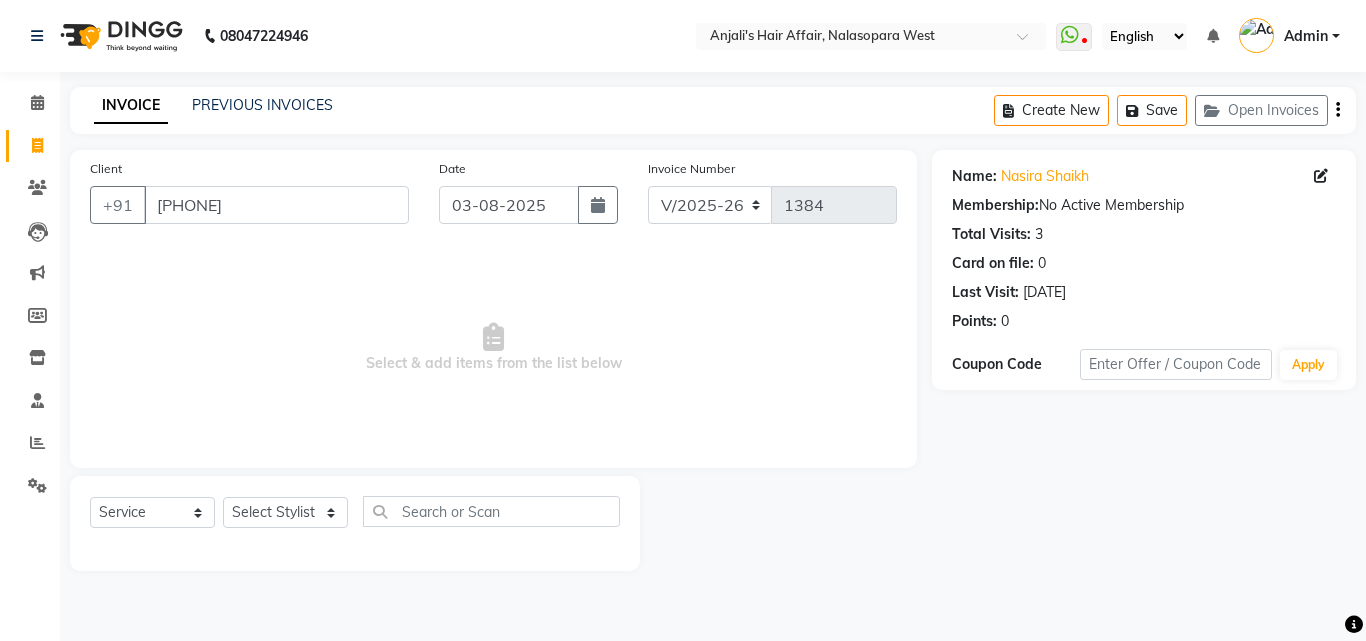 select on "6172" 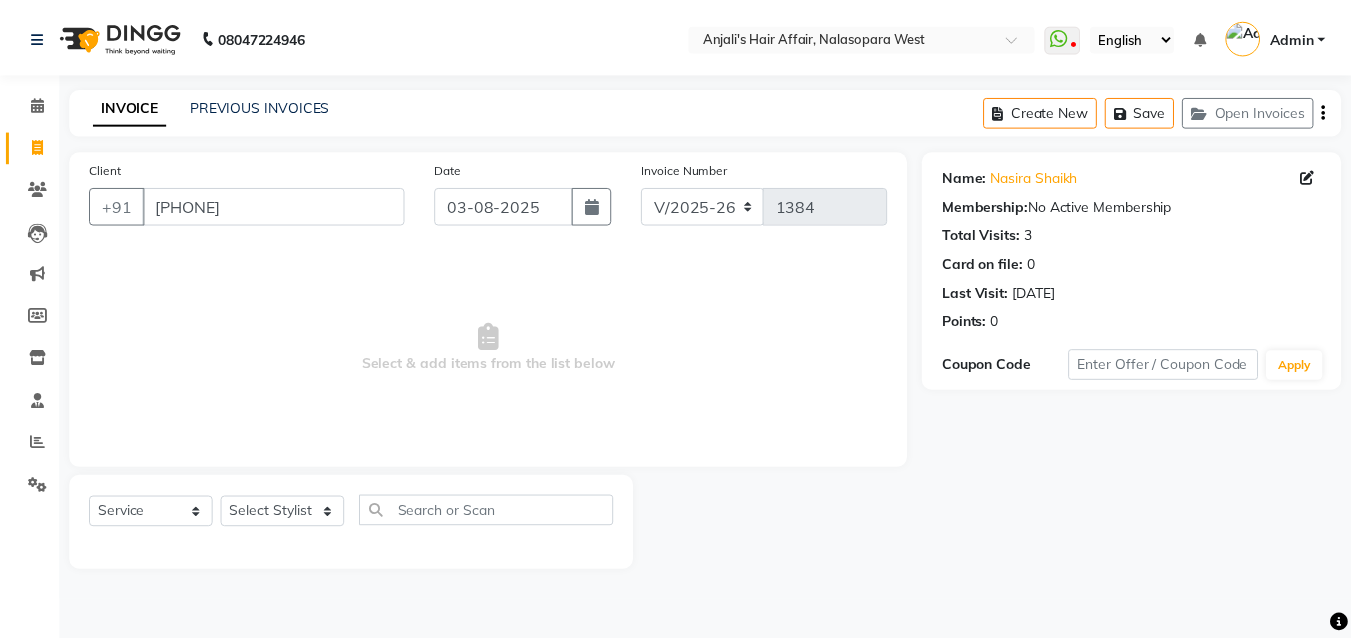 scroll, scrollTop: 0, scrollLeft: 0, axis: both 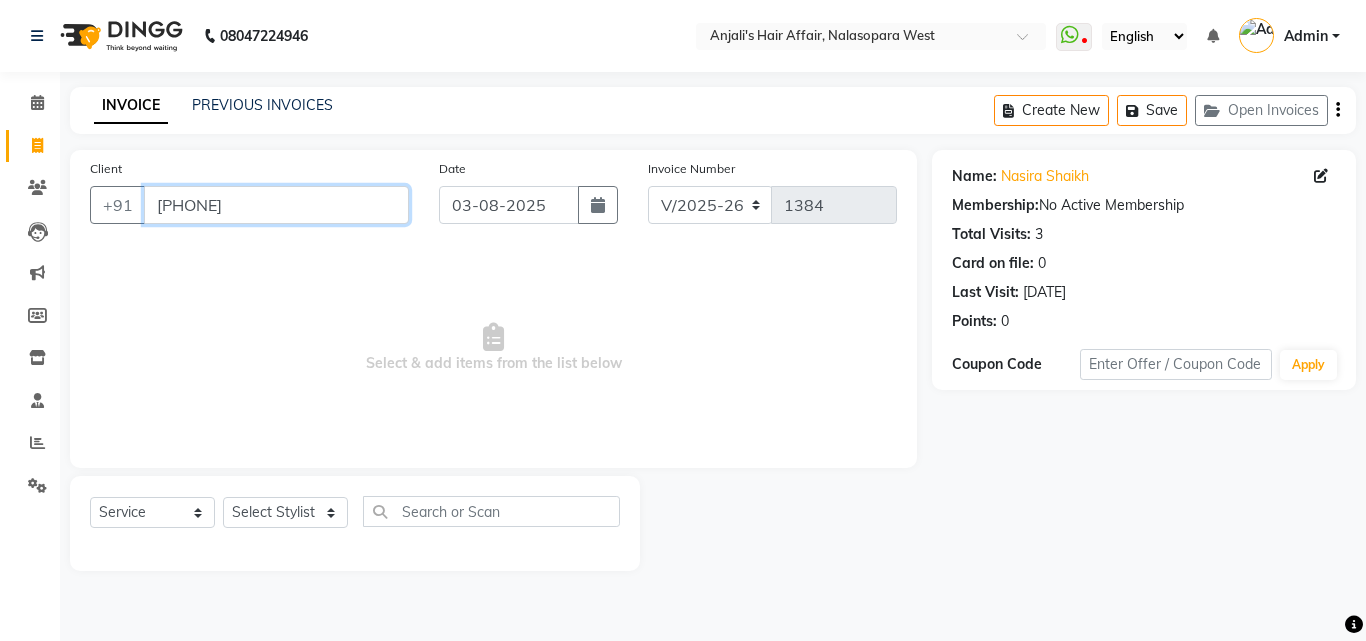 drag, startPoint x: 280, startPoint y: 209, endPoint x: 7, endPoint y: 206, distance: 273.01648 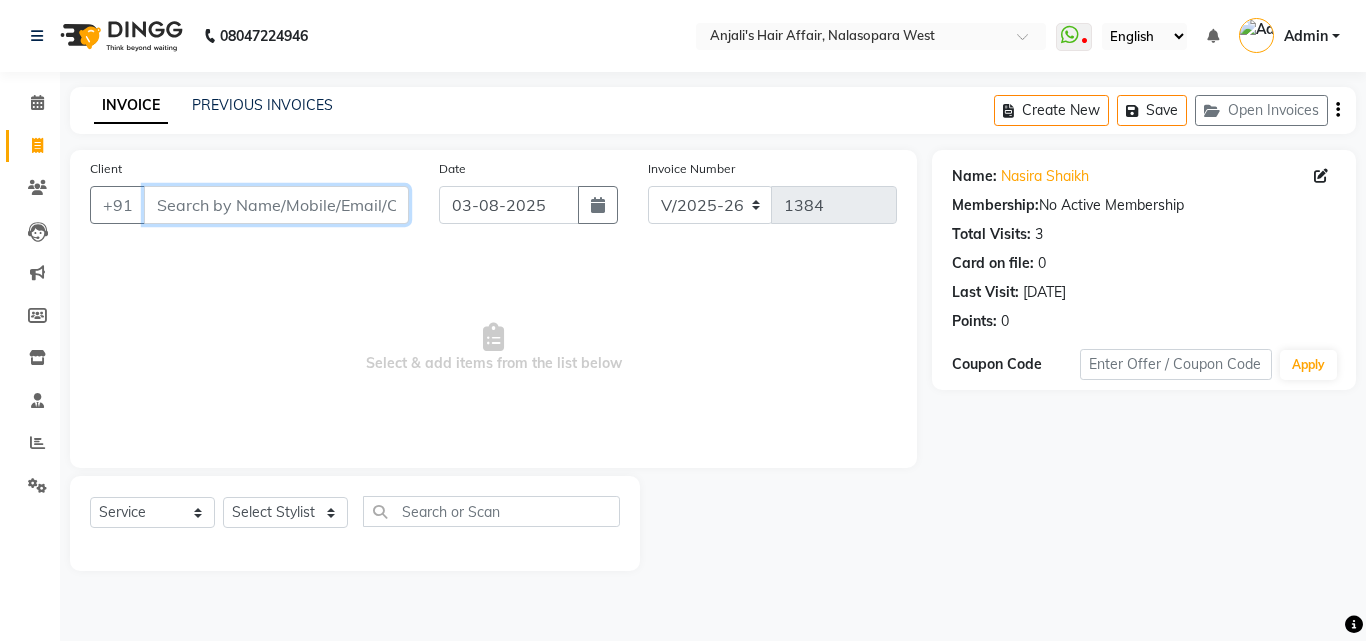 type 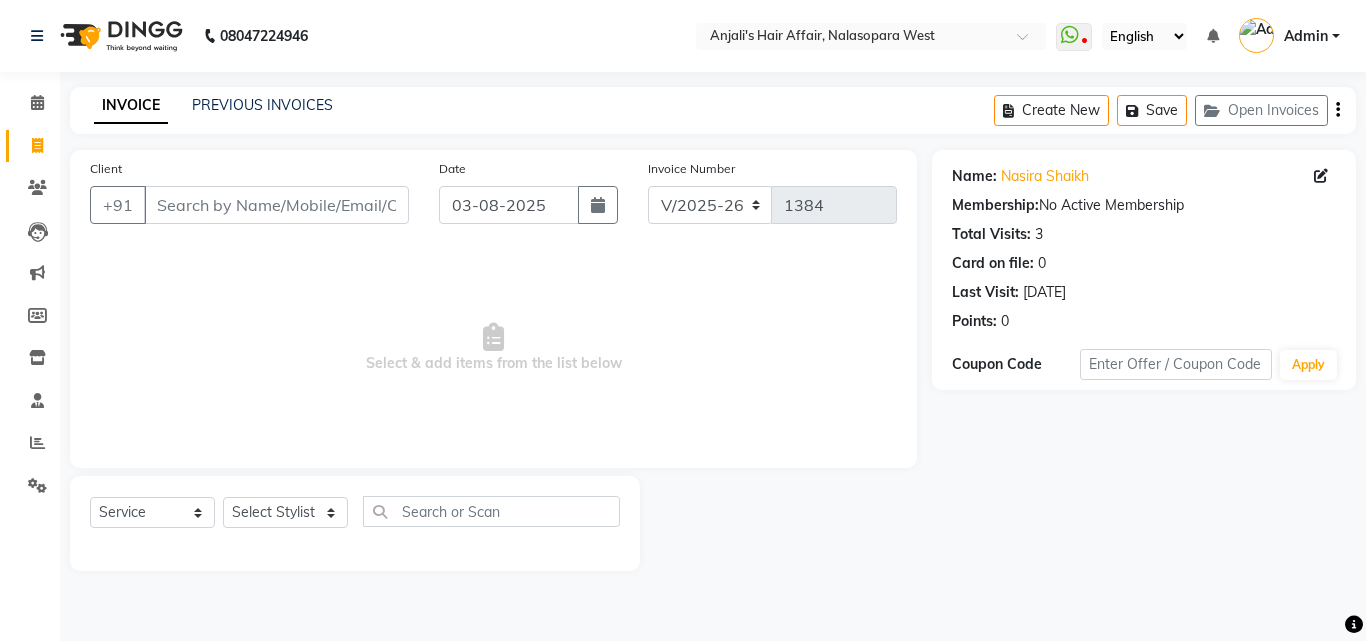 click on "Select  Service  Product  Membership  Package Voucher Prepaid Gift Card  Select Stylist Anjali Dilip Hair Affair Laksh Pranali Rashi Sakshi Saniya Sayali Shweta Sushmita  Umesh" 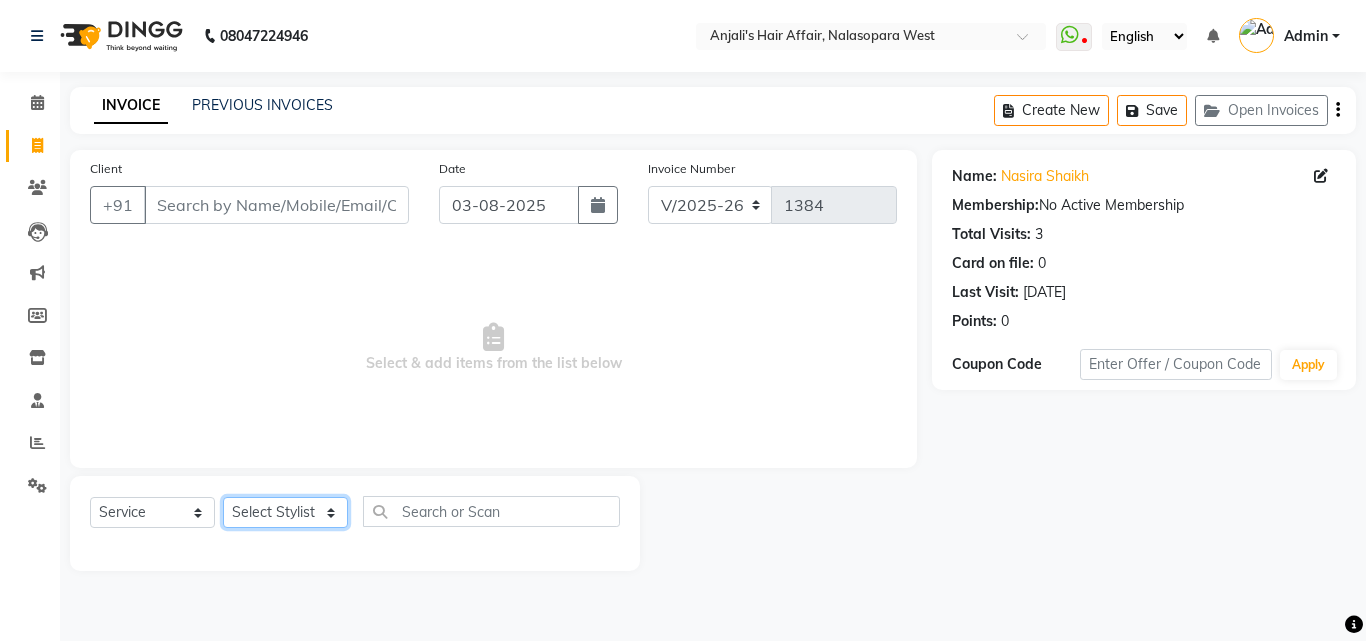 click on "Select Stylist Anjali Dilip Hair Affair Laksh Pranali Rashi Sakshi Saniya Sayali Shweta Sushmita  Umesh" 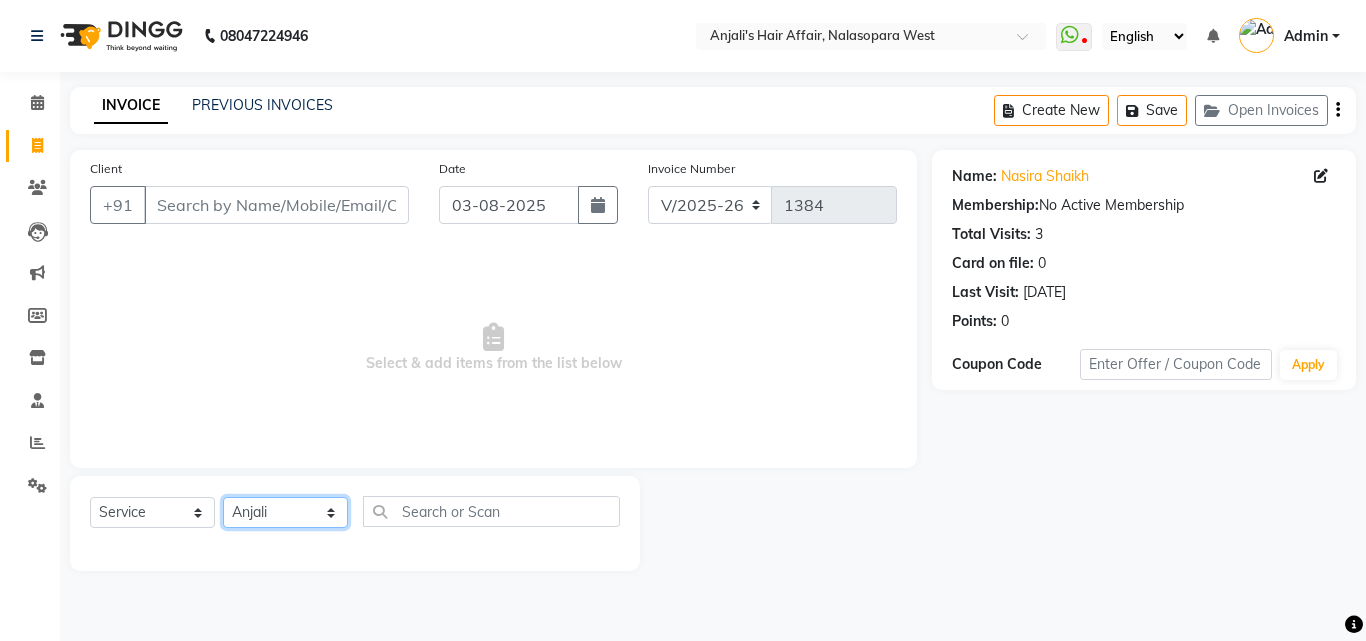 click on "Select Stylist Anjali Dilip Hair Affair Laksh Pranali Rashi Sakshi Saniya Sayali Shweta Sushmita  Umesh" 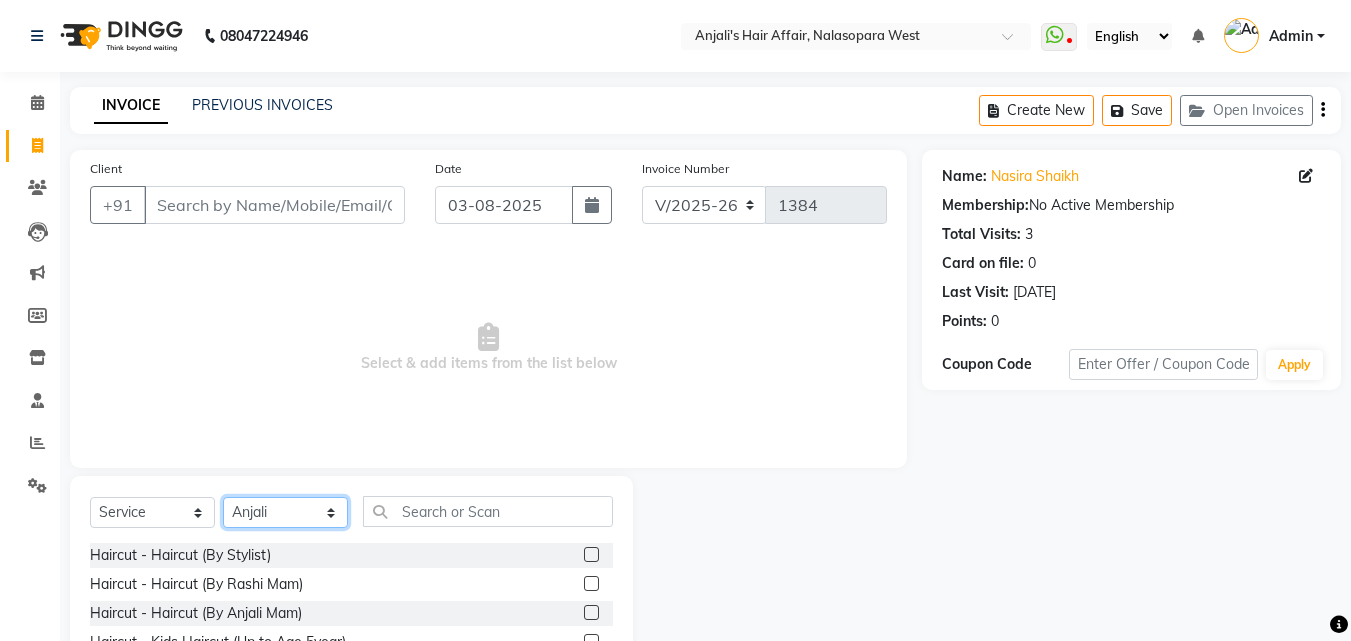 click on "Select Stylist Anjali Dilip Hair Affair Laksh Pranali Rashi Sakshi Saniya Sayali Shweta Sushmita  Umesh" 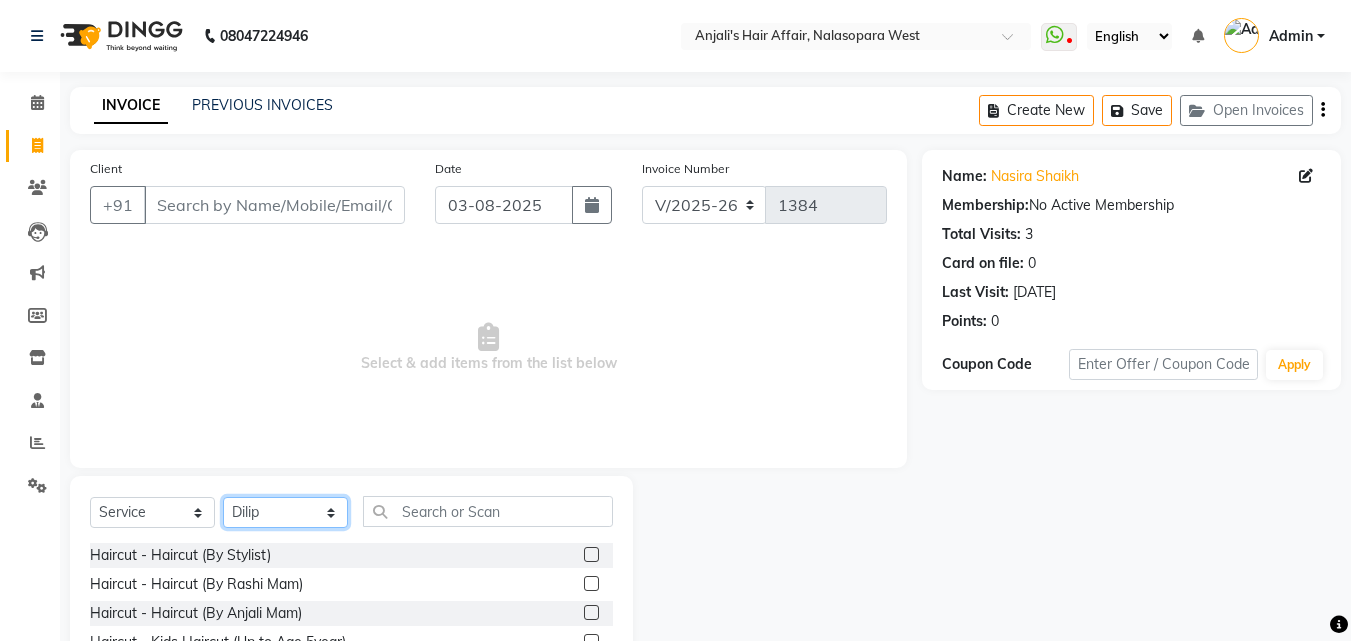 click on "Select Stylist Anjali Dilip Hair Affair Laksh Pranali Rashi Sakshi Saniya Sayali Shweta Sushmita  Umesh" 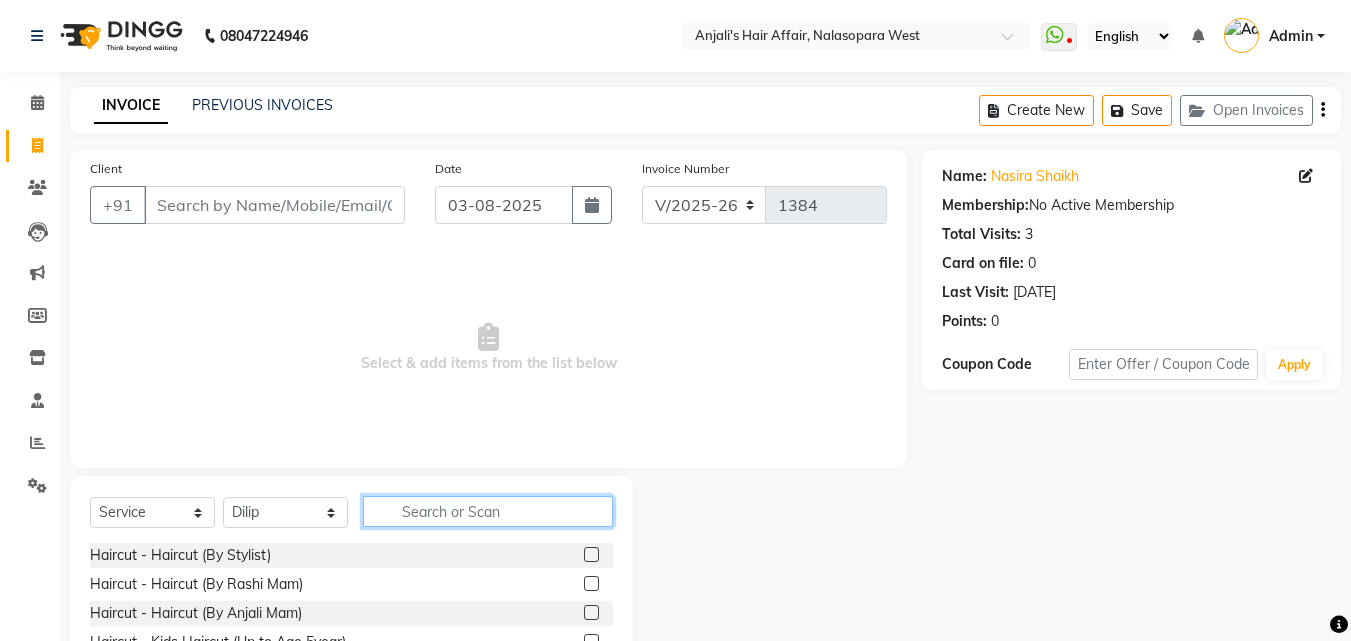 click 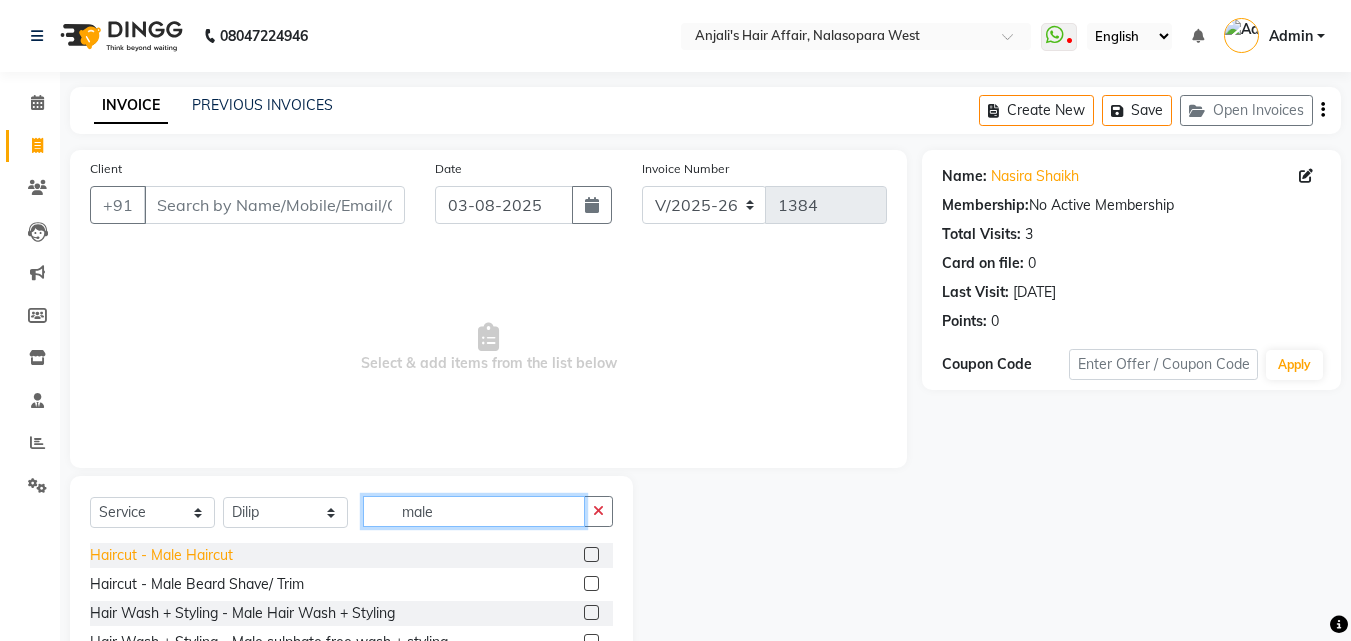 type on "male" 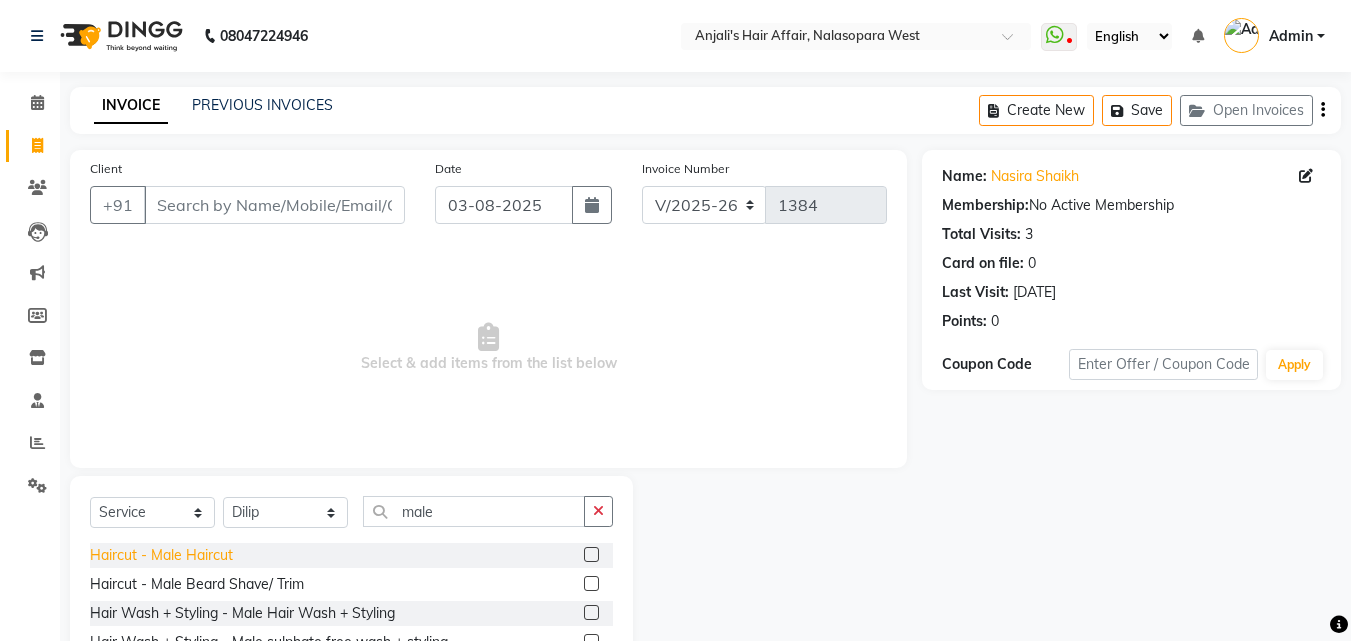click on "Haircut - Male Haircut" 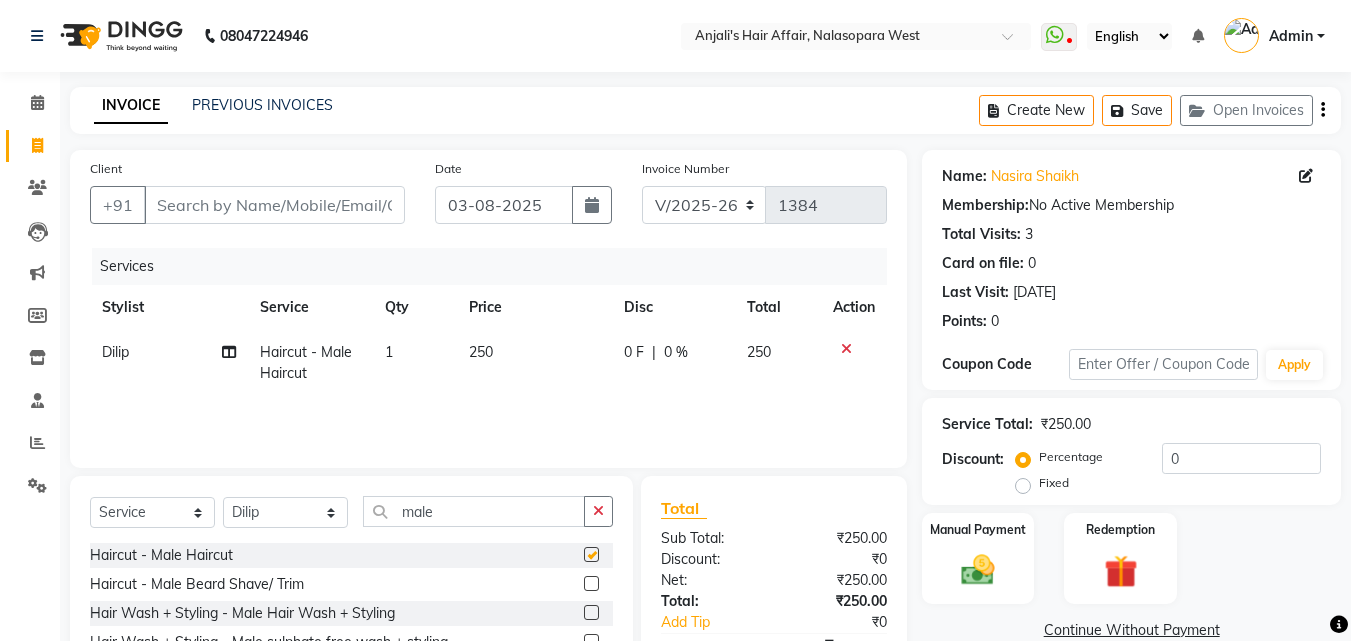 checkbox on "false" 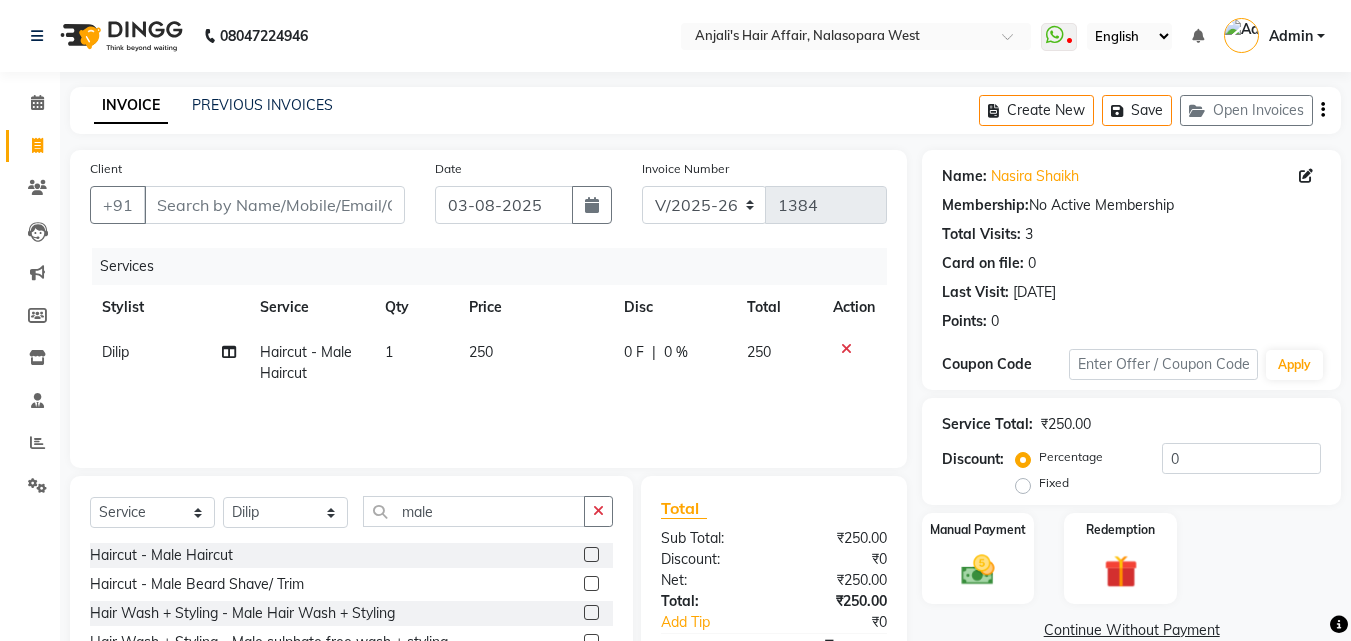 click on "Dilip" 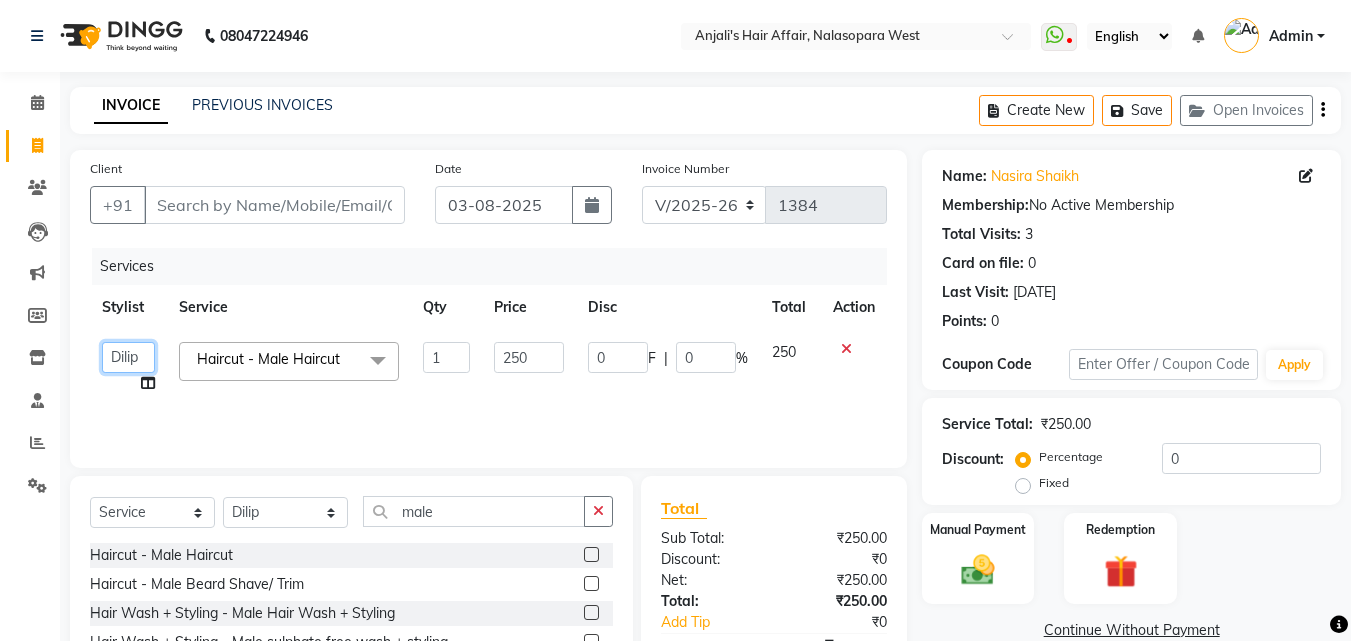 click on "Anjali   Dilip   Hair Affair   Laksh   Pranali   Rashi   Sakshi   Saniya   Sayali   Shweta   Sushmita    Umesh" 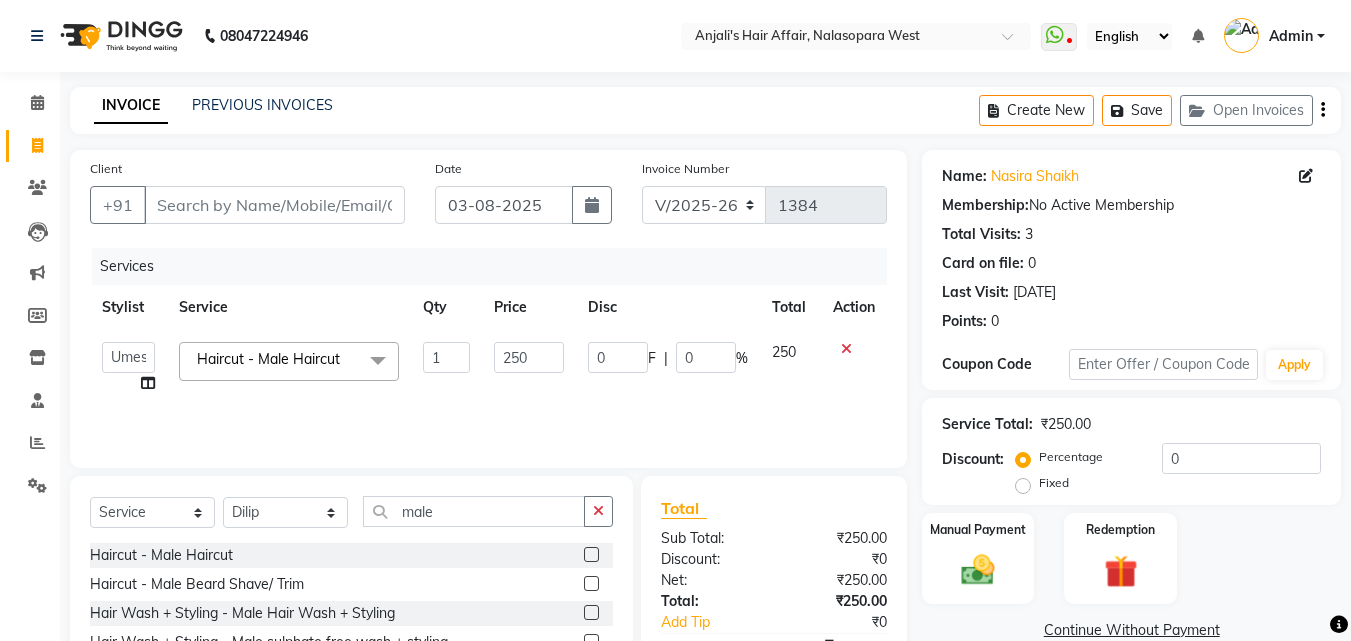 select on "53940" 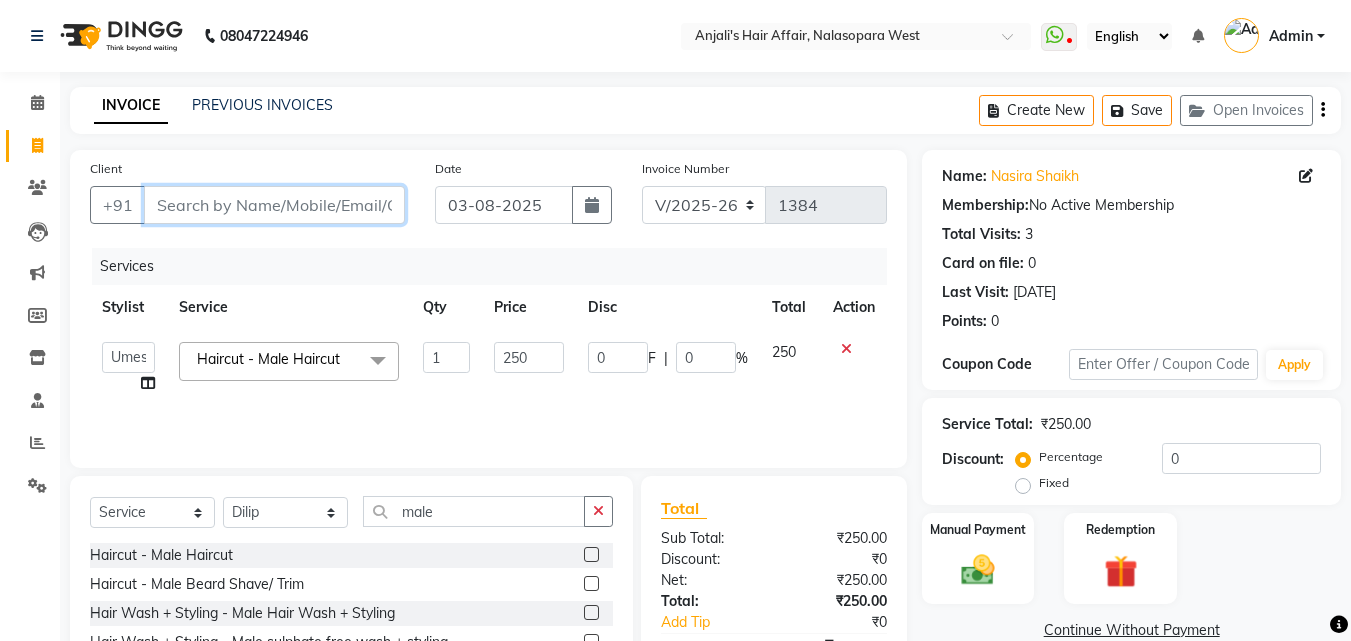 drag, startPoint x: 256, startPoint y: 209, endPoint x: 265, endPoint y: 190, distance: 21.023796 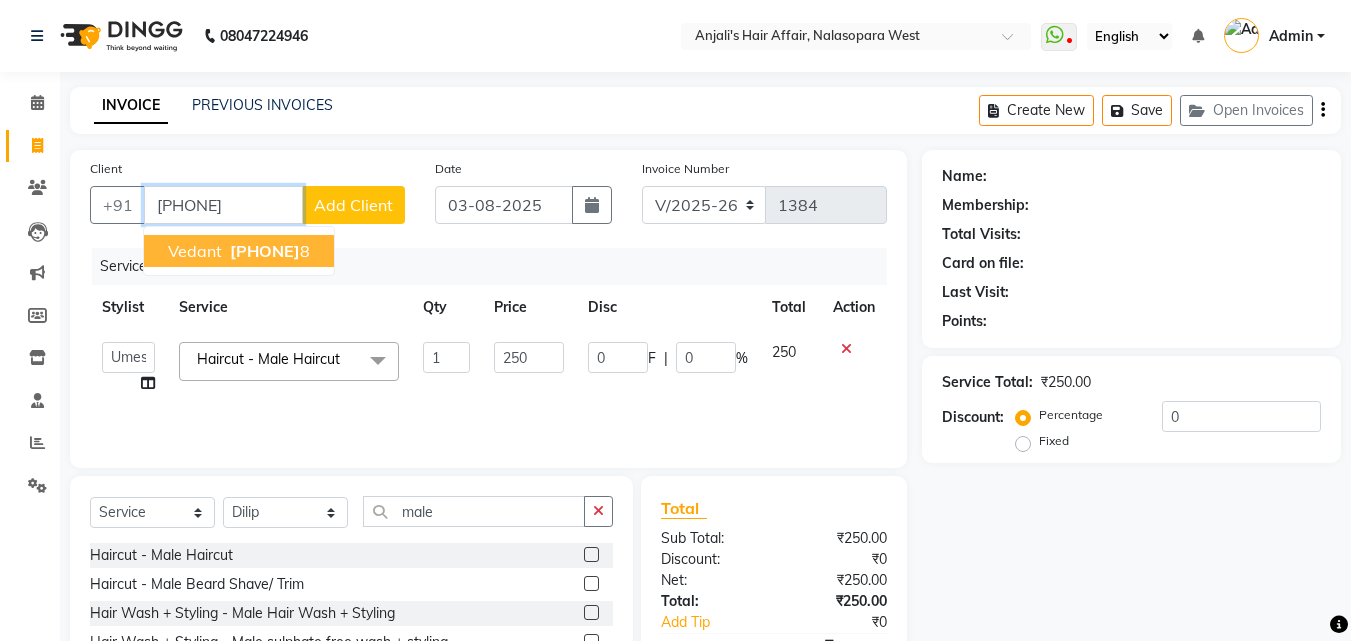 click on "976668867 8" at bounding box center (268, 251) 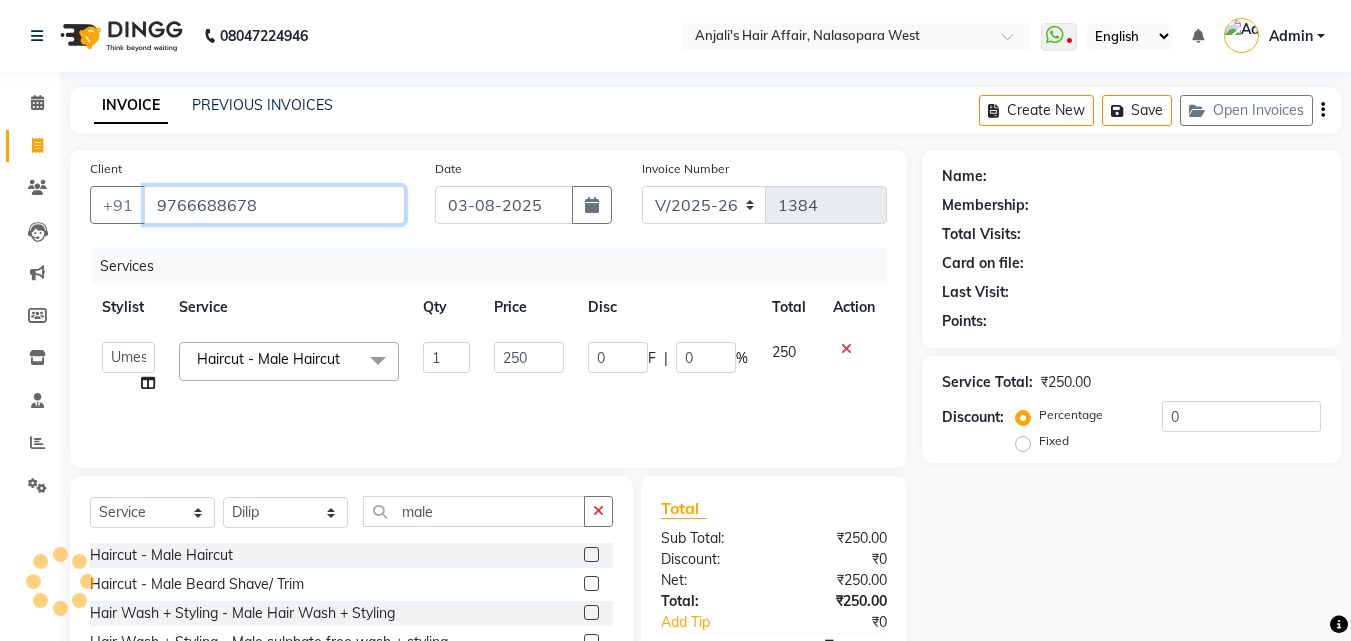 type on "9766688678" 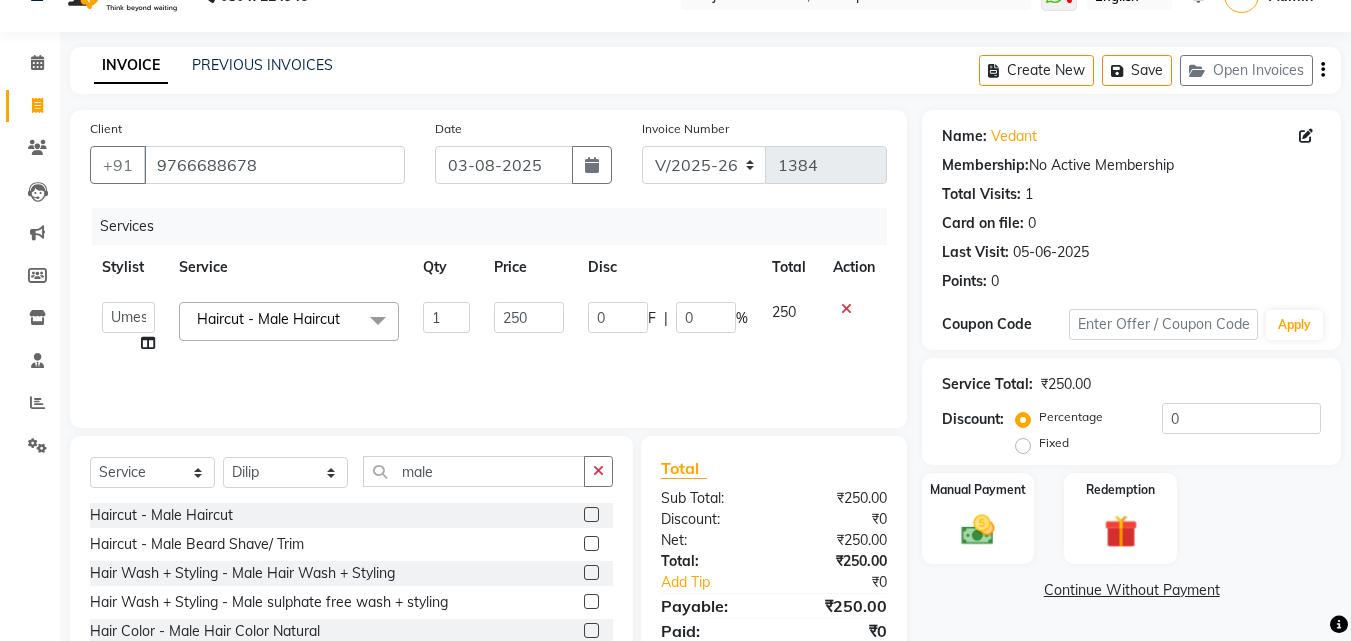 scroll, scrollTop: 160, scrollLeft: 0, axis: vertical 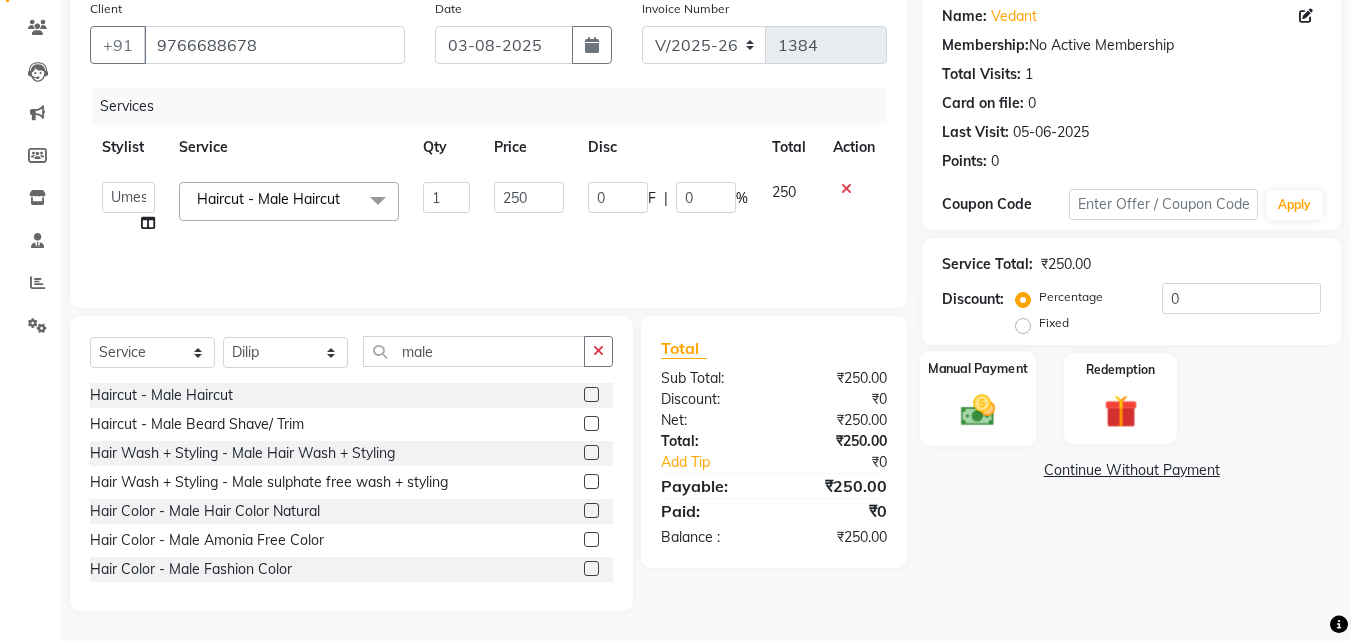 click 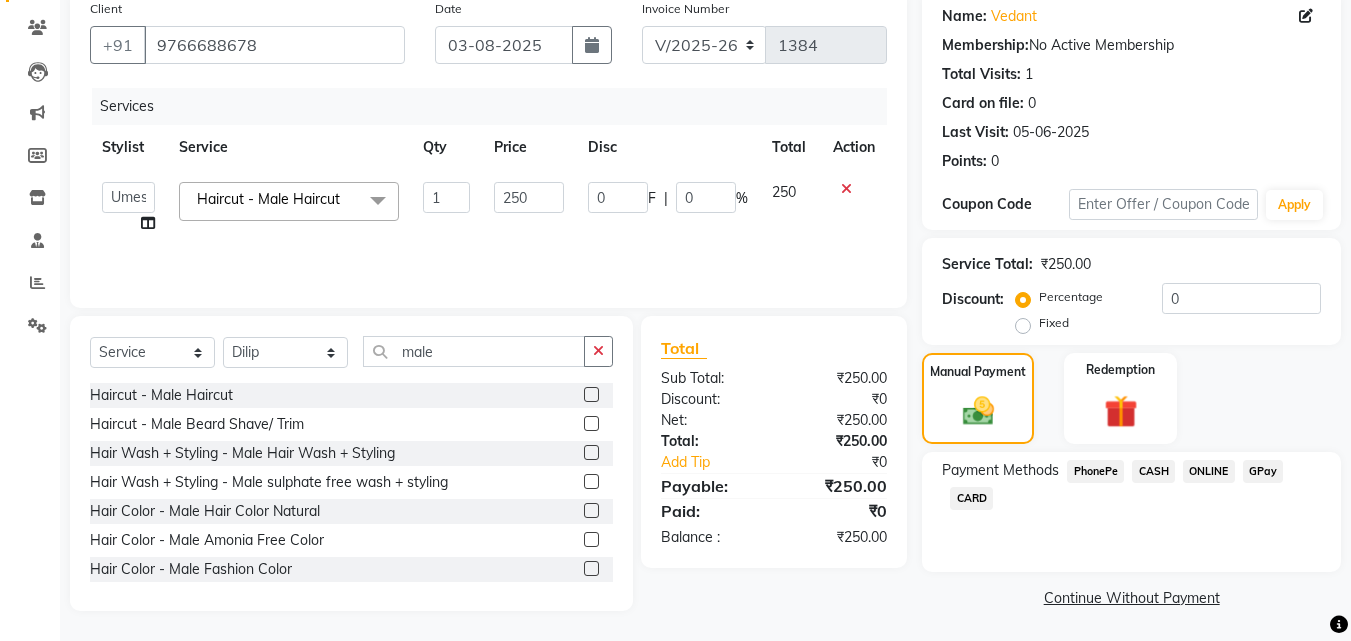 click on "CASH" 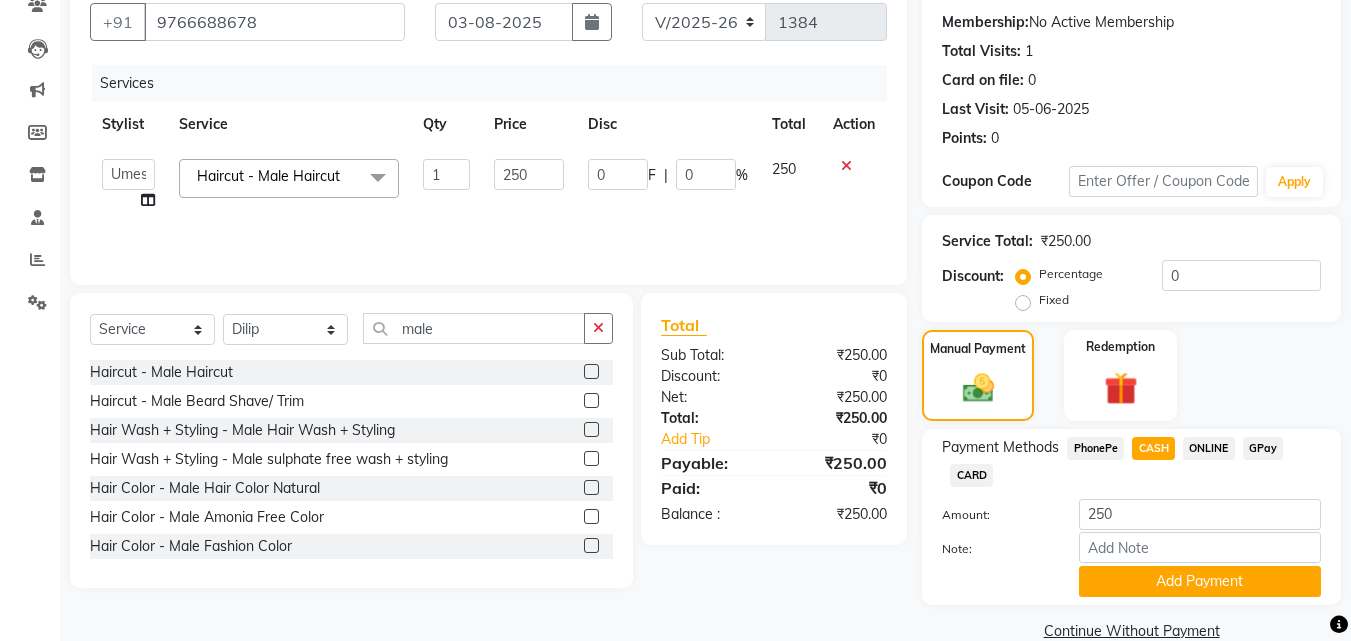 scroll, scrollTop: 218, scrollLeft: 0, axis: vertical 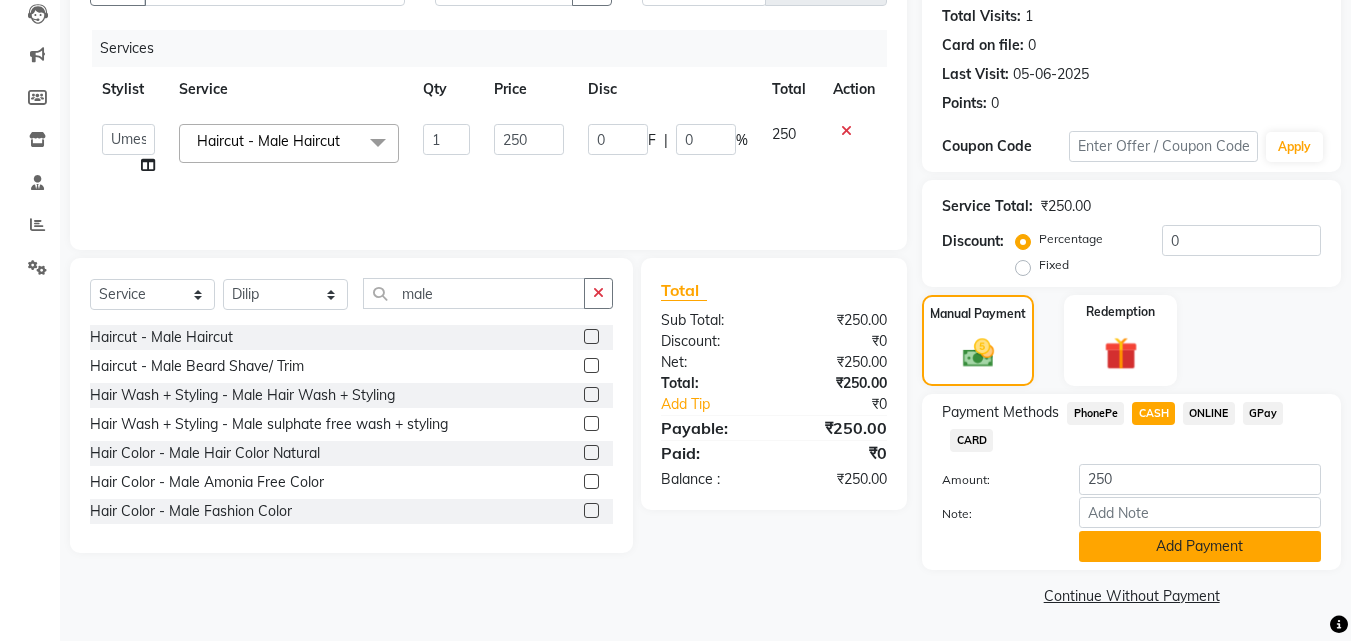 click on "Add Payment" 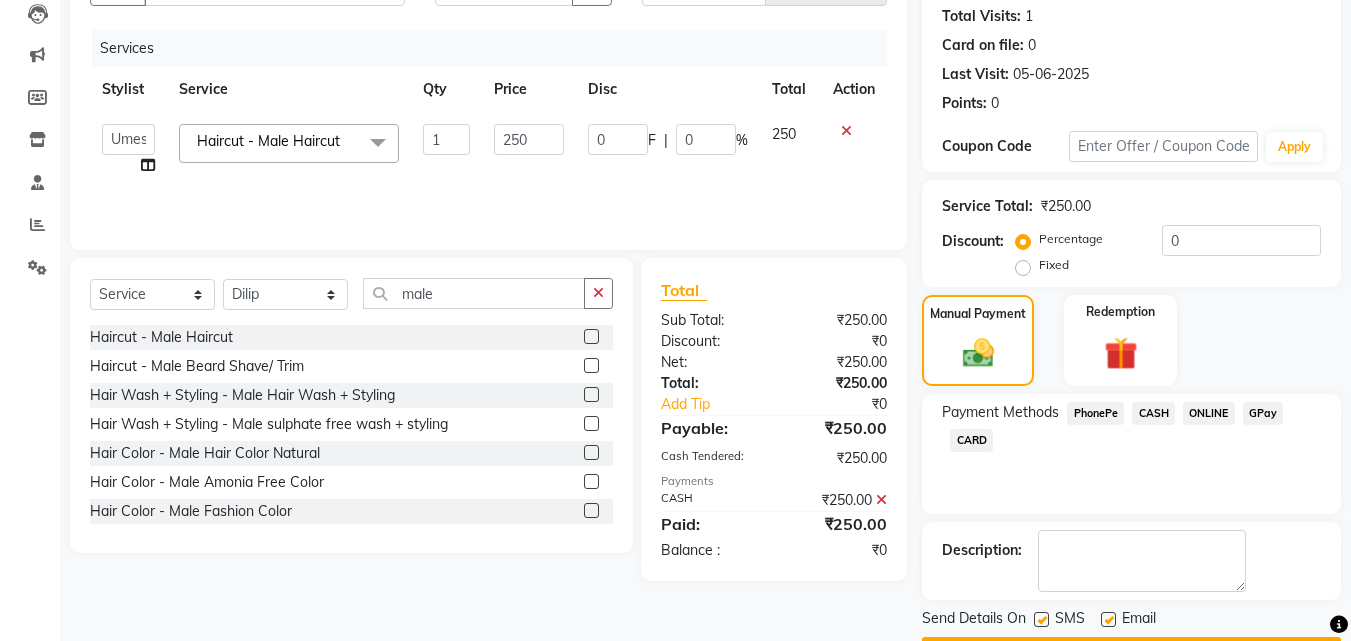 scroll, scrollTop: 275, scrollLeft: 0, axis: vertical 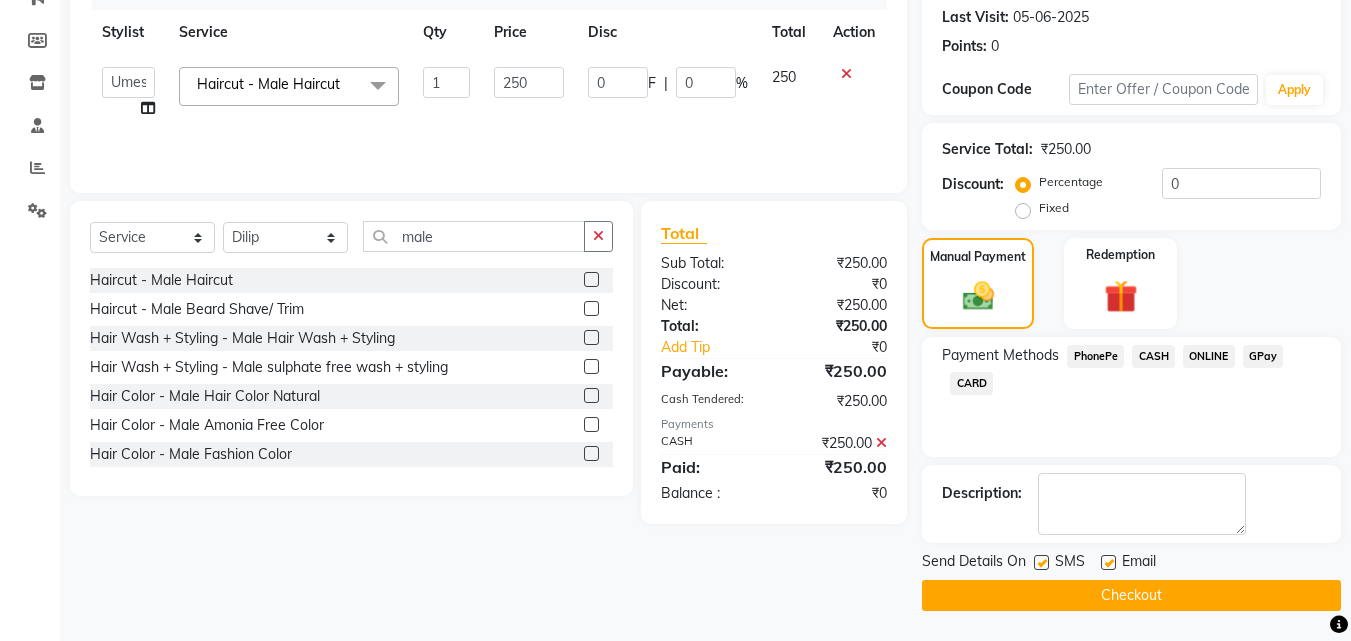 click on "Checkout" 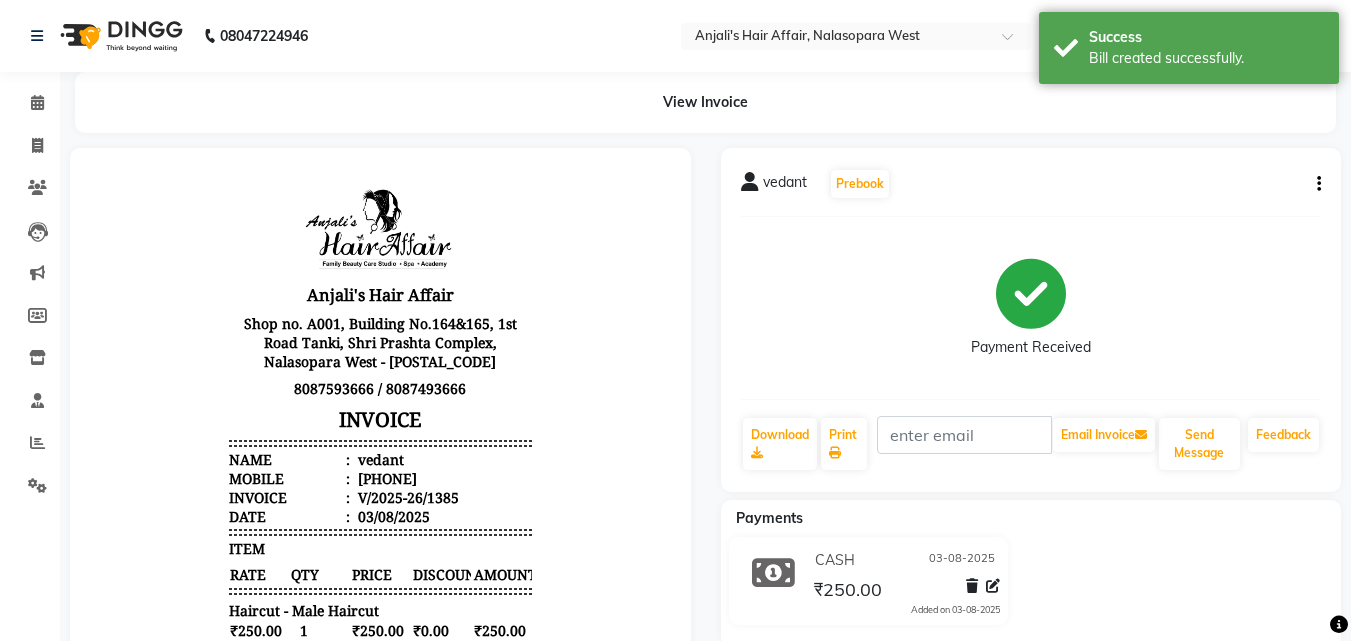 scroll, scrollTop: 0, scrollLeft: 0, axis: both 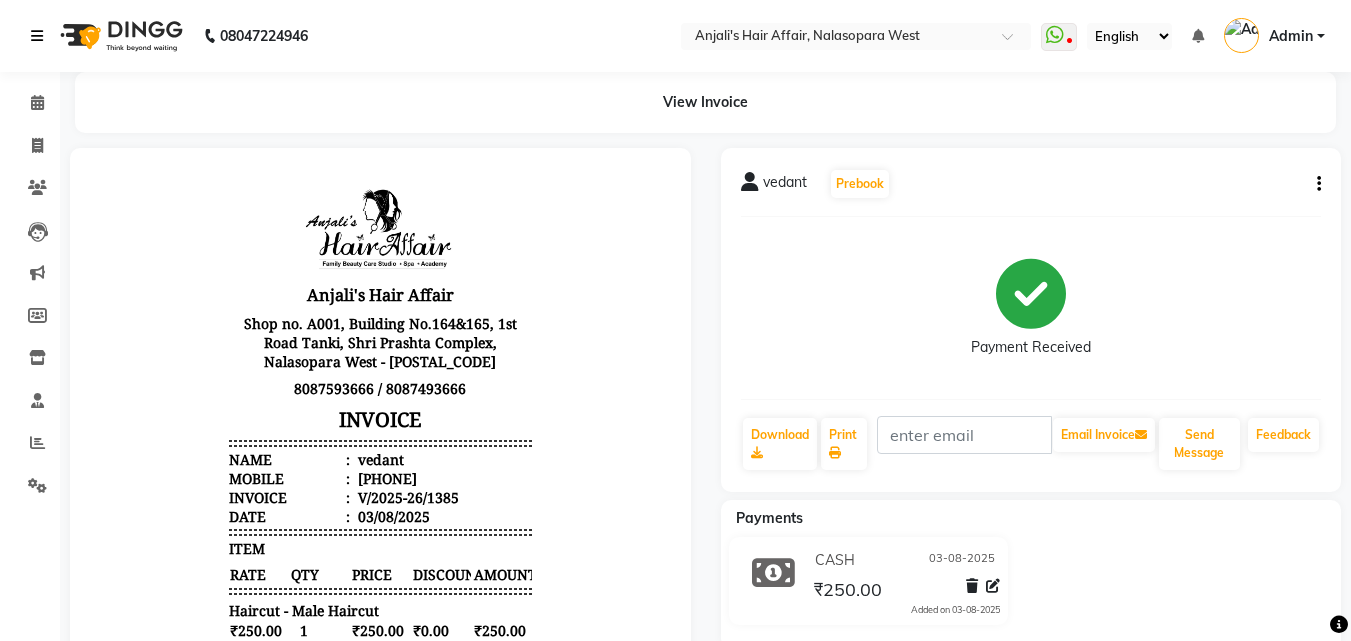 click at bounding box center [41, 36] 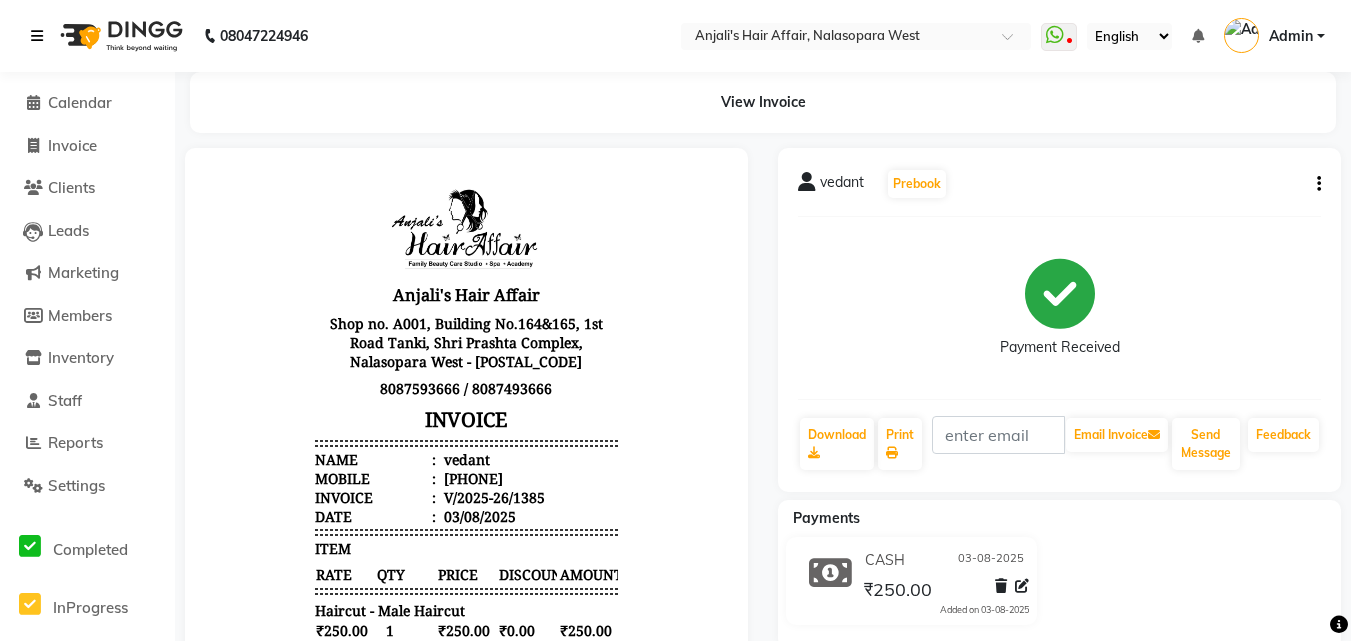 click at bounding box center [37, 36] 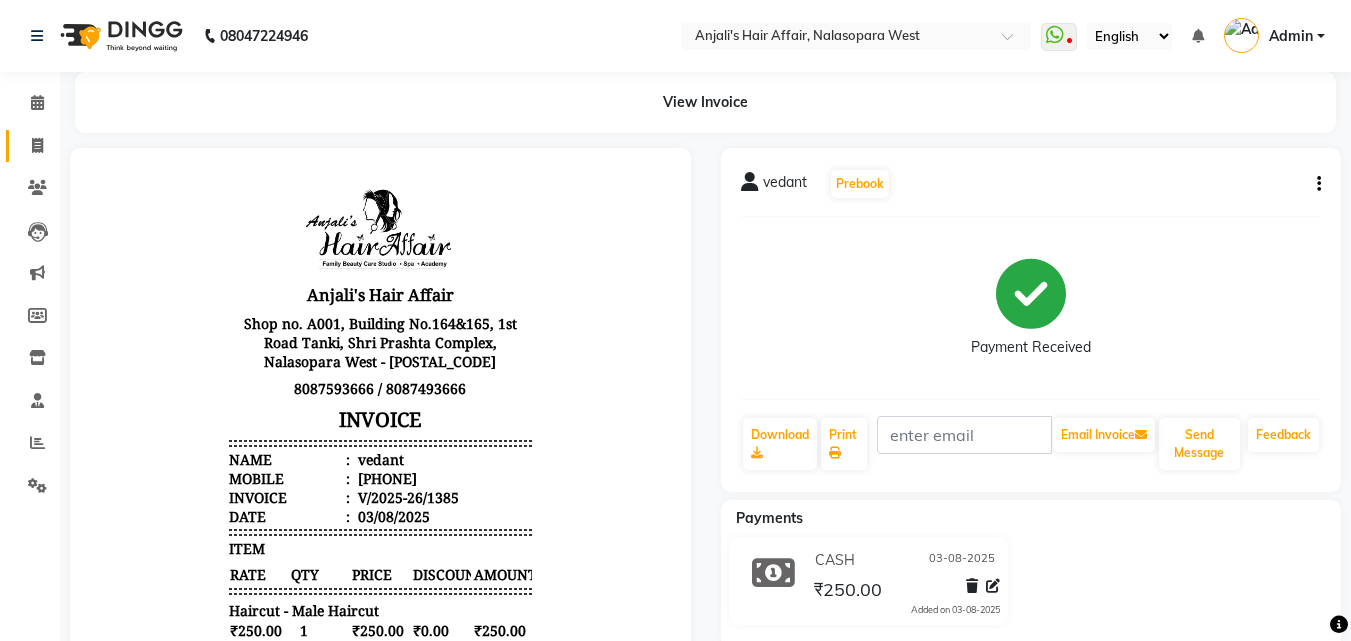 click on "Invoice" 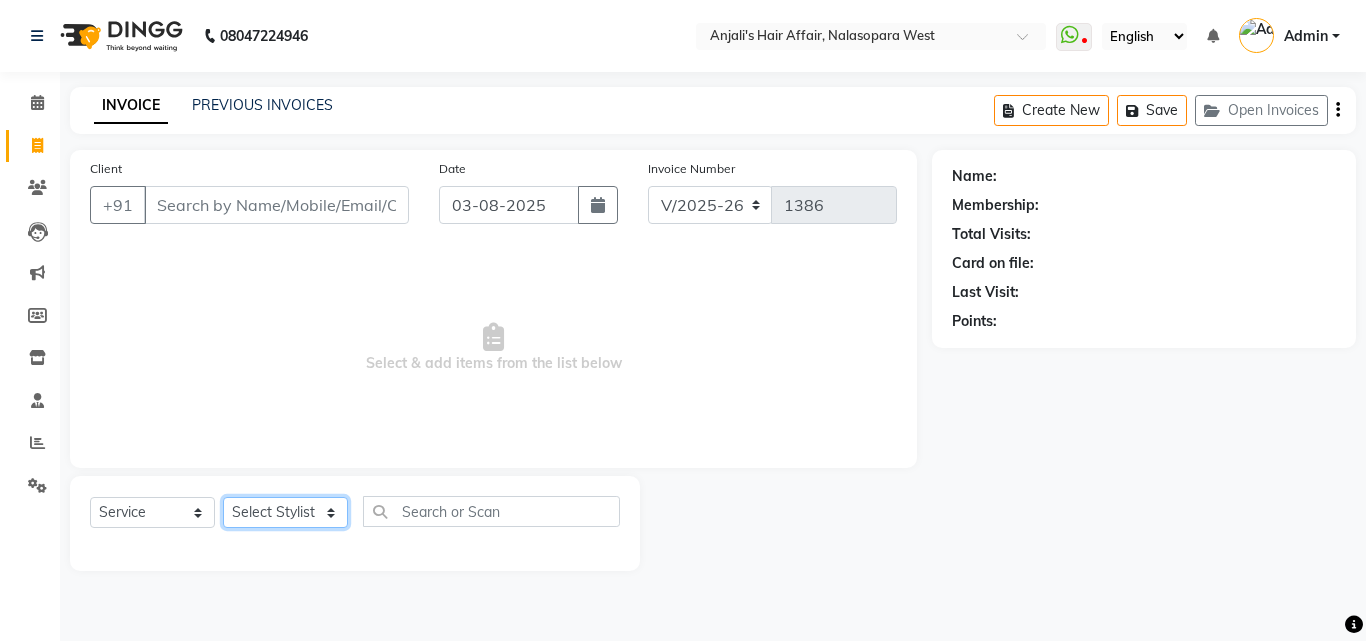 click on "Select Stylist Anjali Dilip Hair Affair Laksh Pranali Rashi Sakshi Saniya Sayali Shweta Sushmita  Umesh" 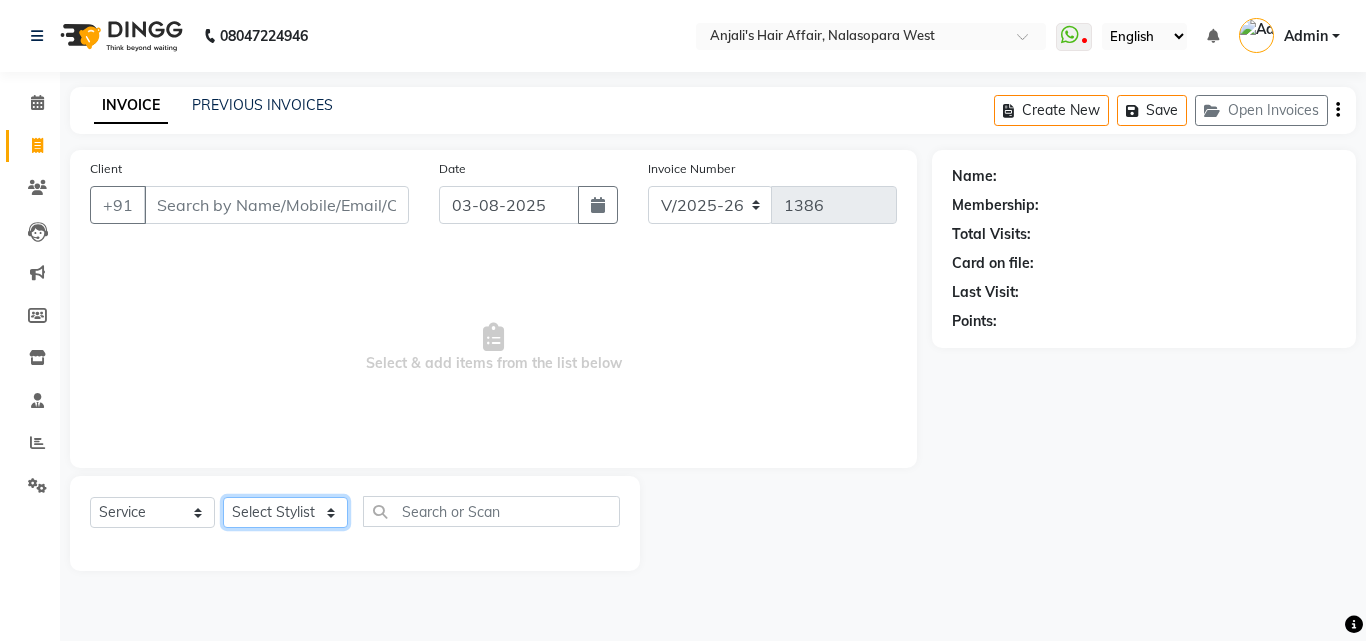 select on "86314" 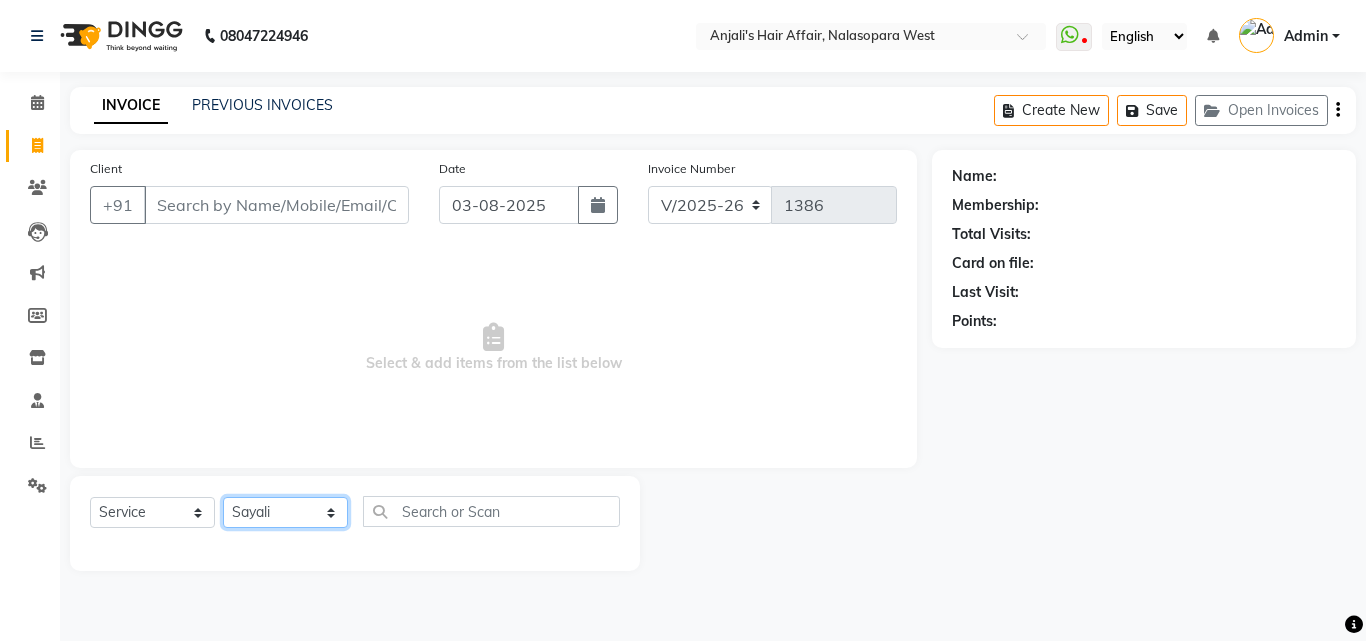 click on "Select Stylist Anjali Dilip Hair Affair Laksh Pranali Rashi Sakshi Saniya Sayali Shweta Sushmita  Umesh" 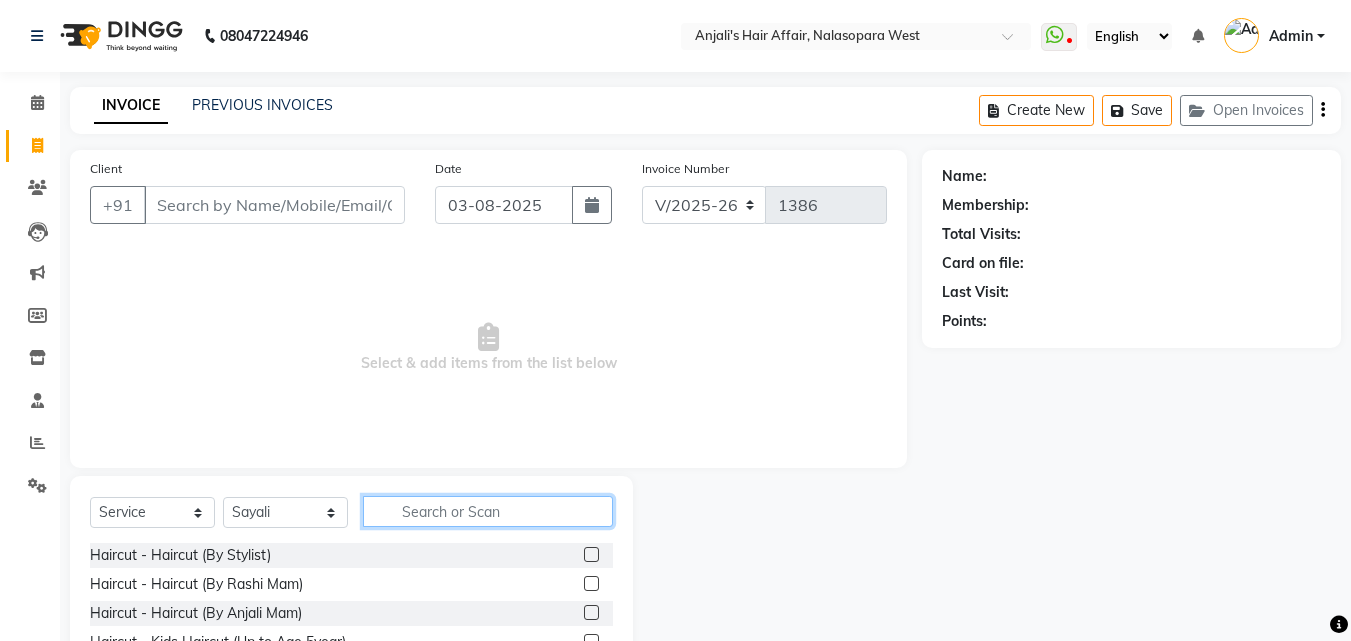 click 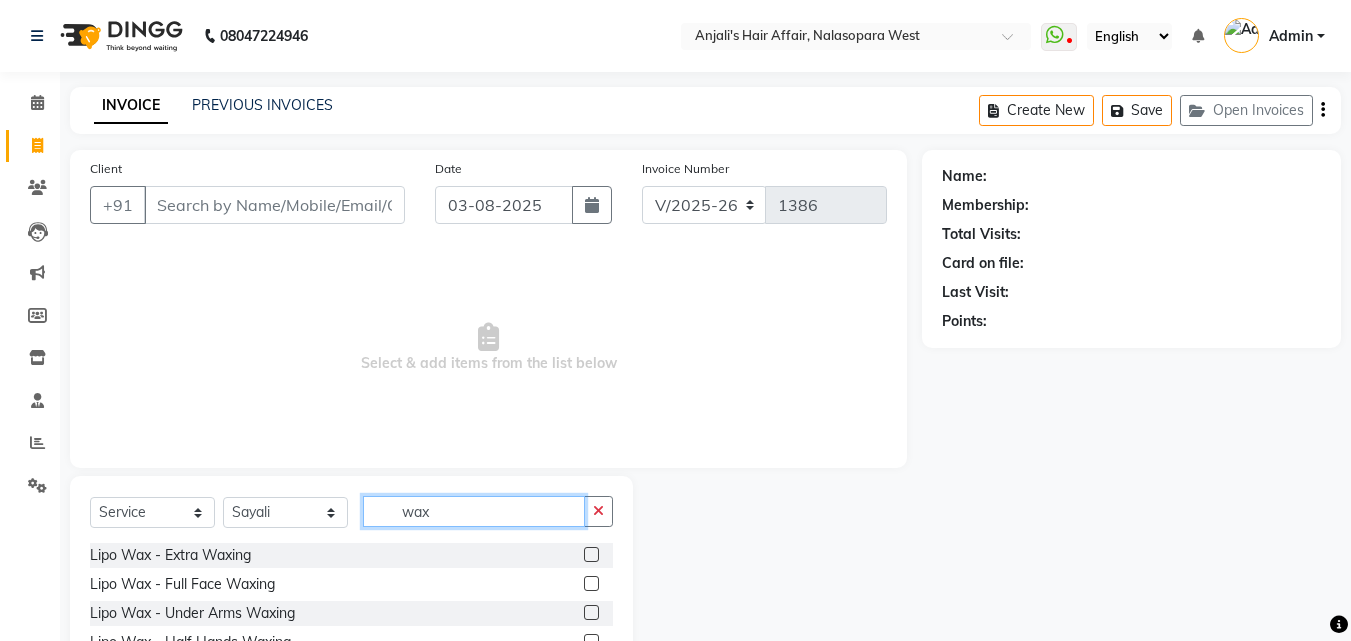 scroll, scrollTop: 100, scrollLeft: 0, axis: vertical 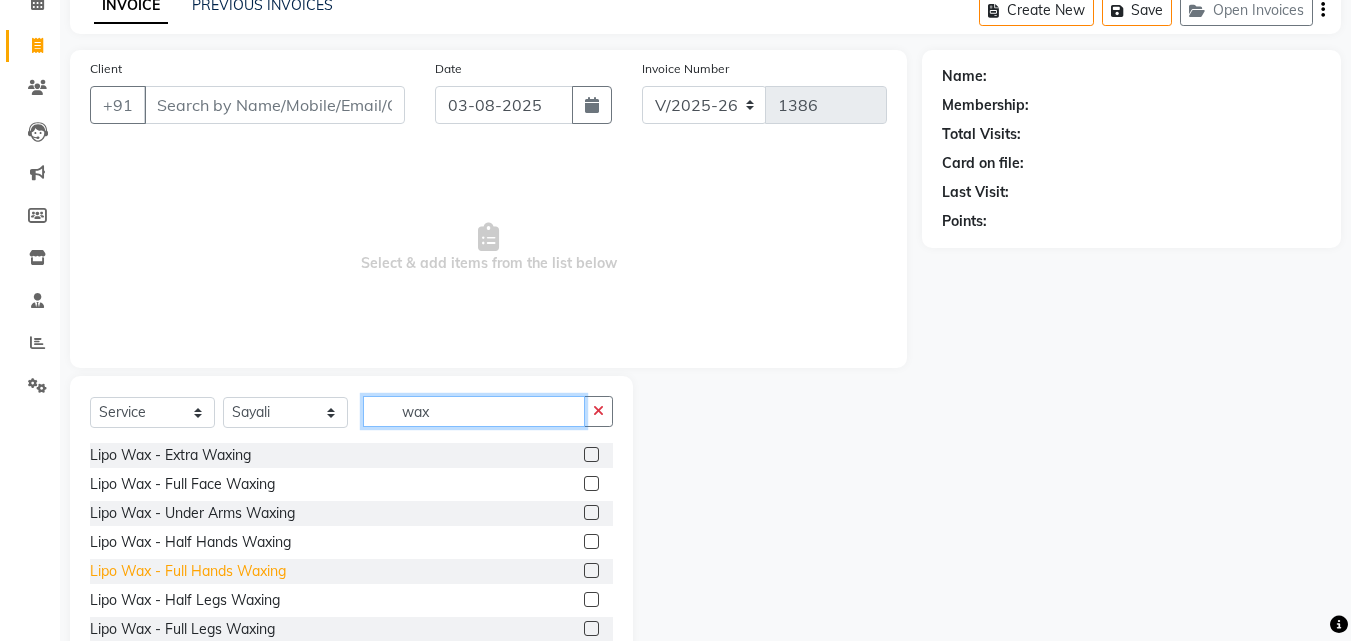 type on "wax" 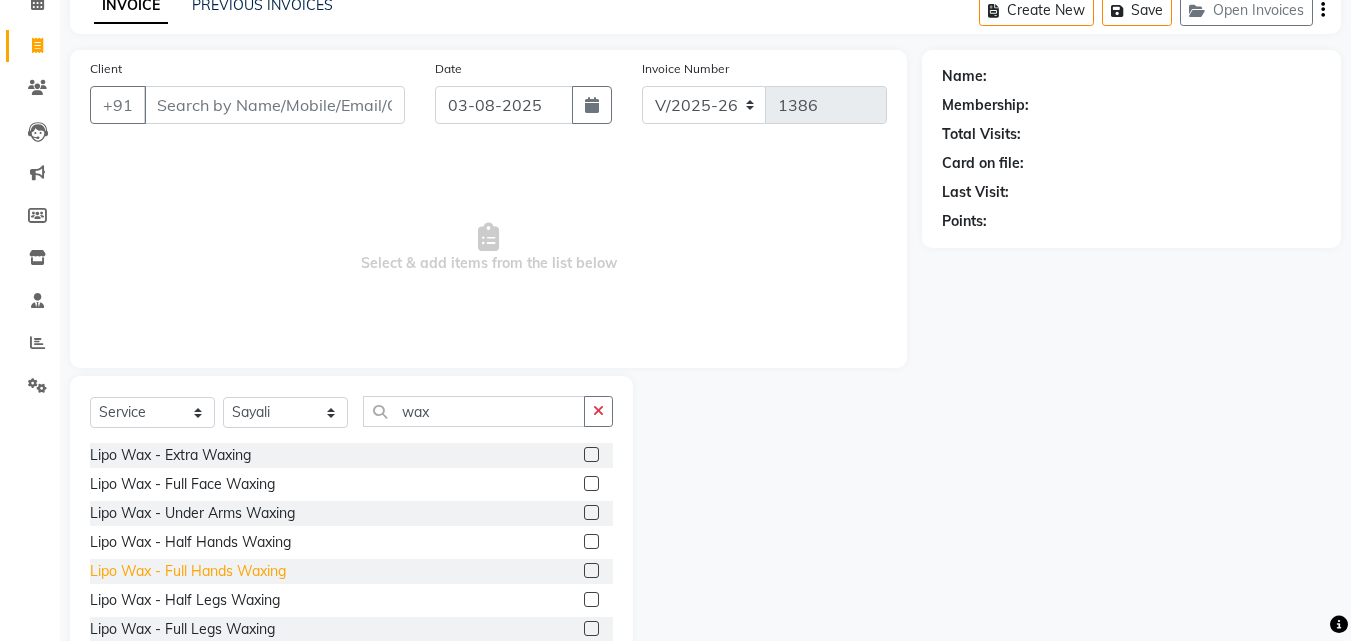 click on "Lipo Wax - Full Hands  Waxing" 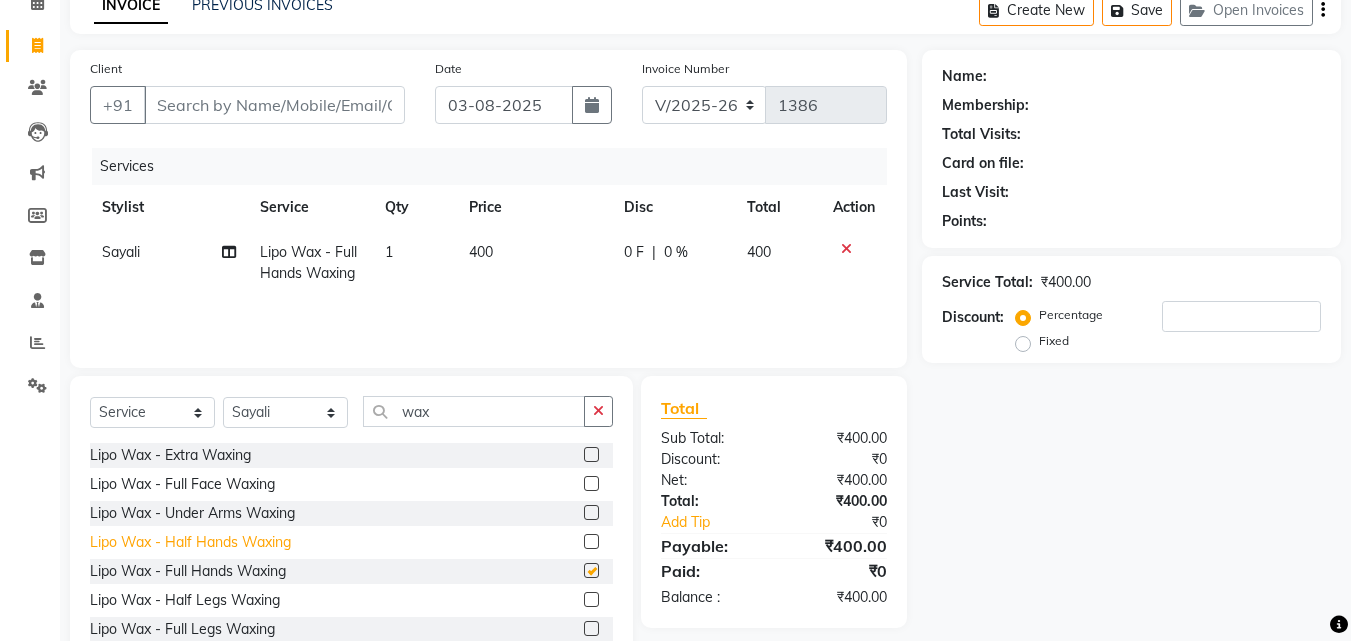 checkbox on "false" 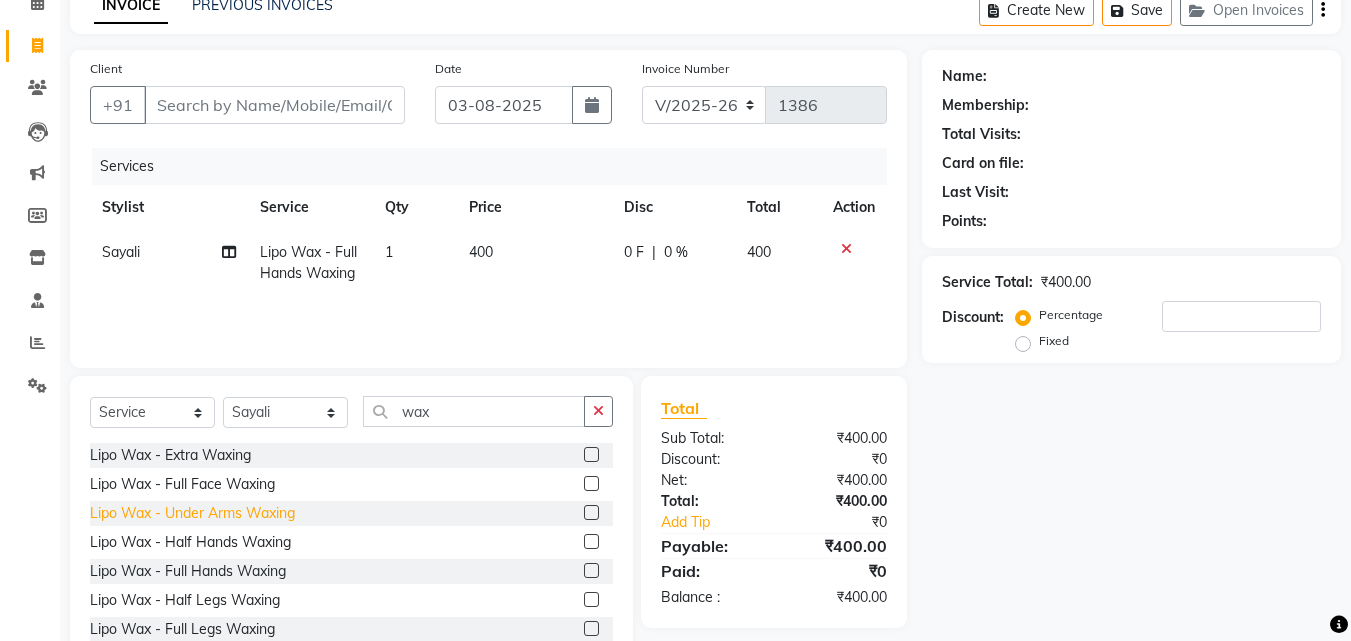 click on "Lipo Wax - Under Arms Waxing" 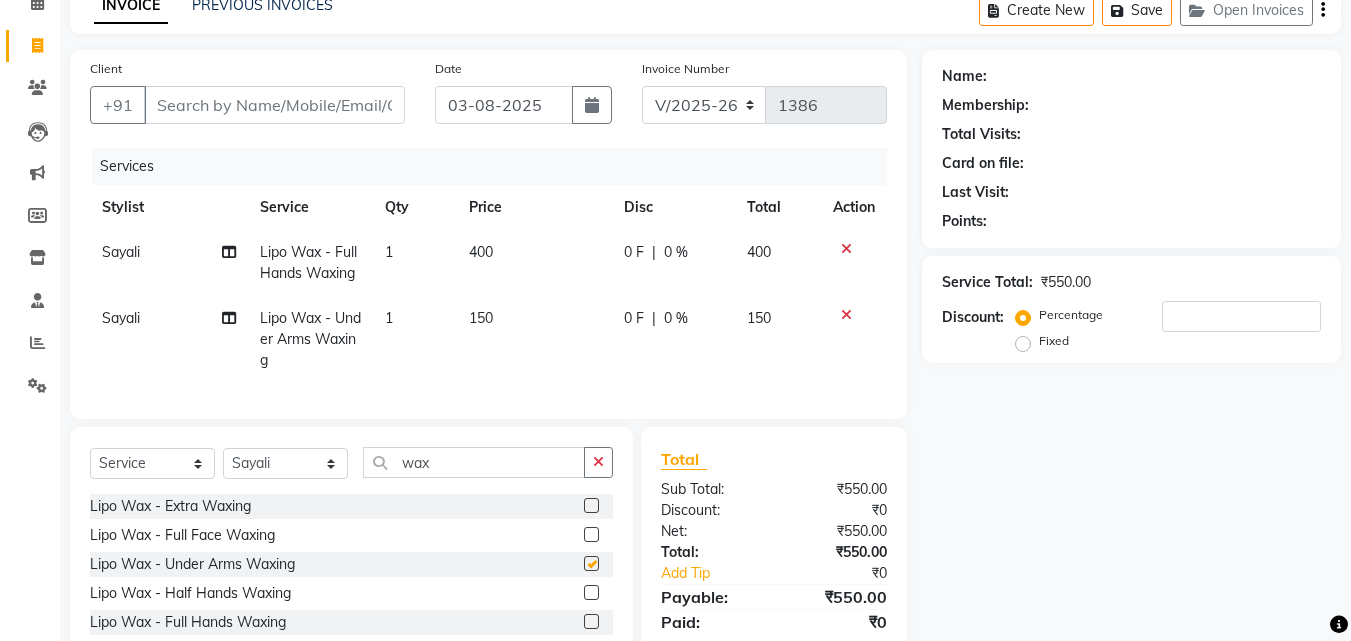 checkbox on "false" 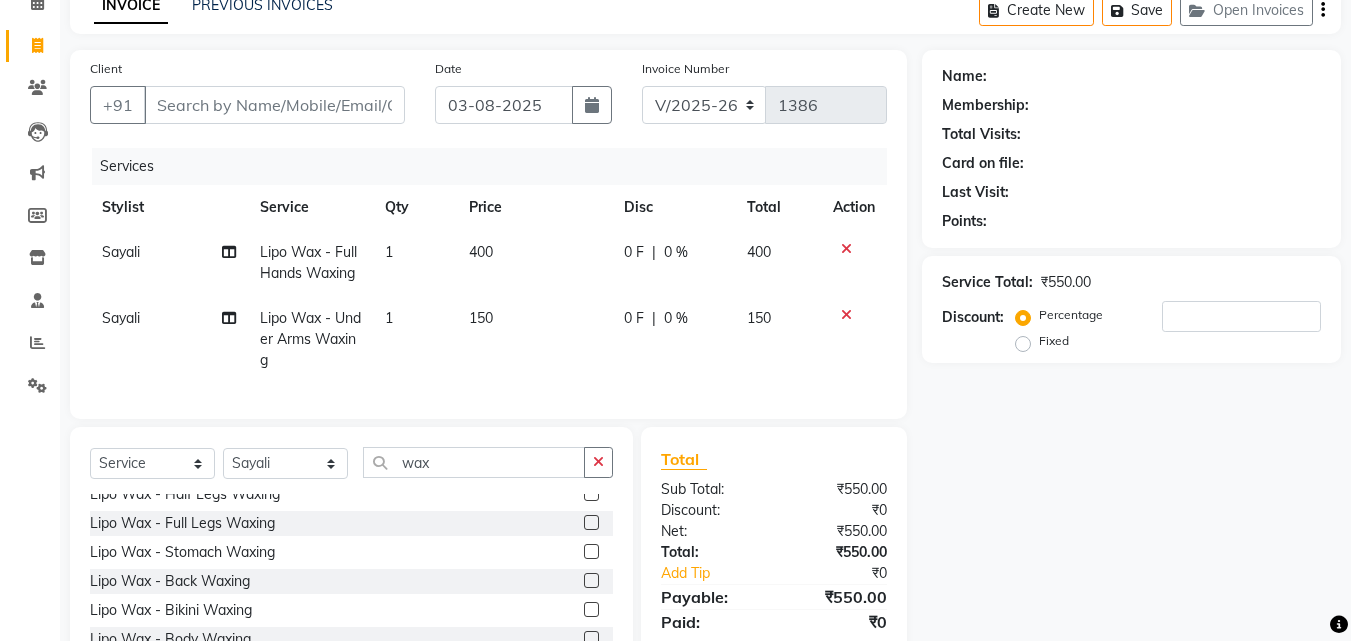 scroll, scrollTop: 200, scrollLeft: 0, axis: vertical 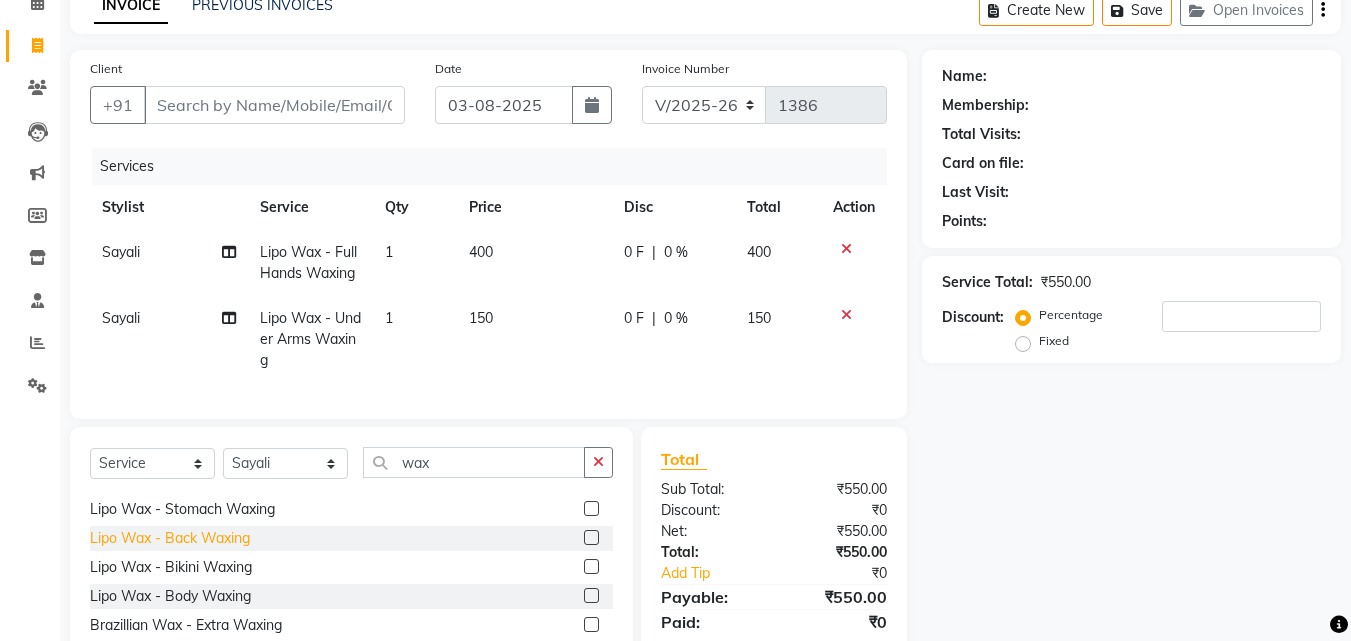 click on "Lipo Wax - Back Waxing" 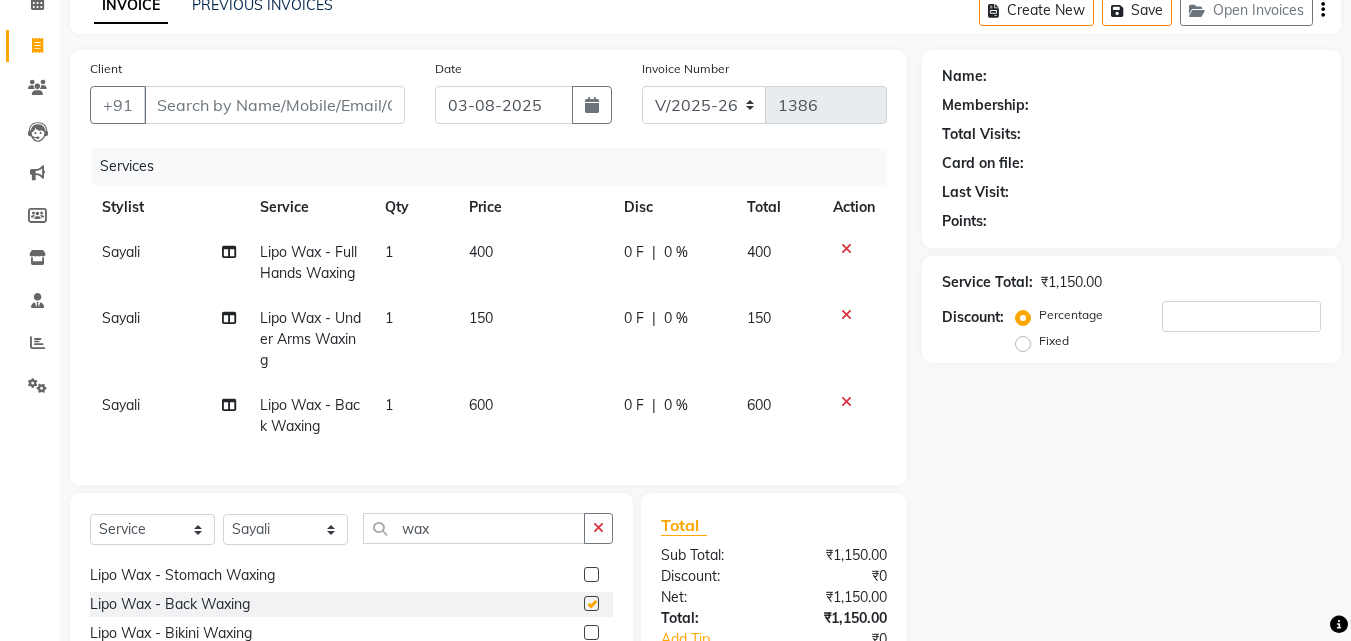 checkbox on "false" 